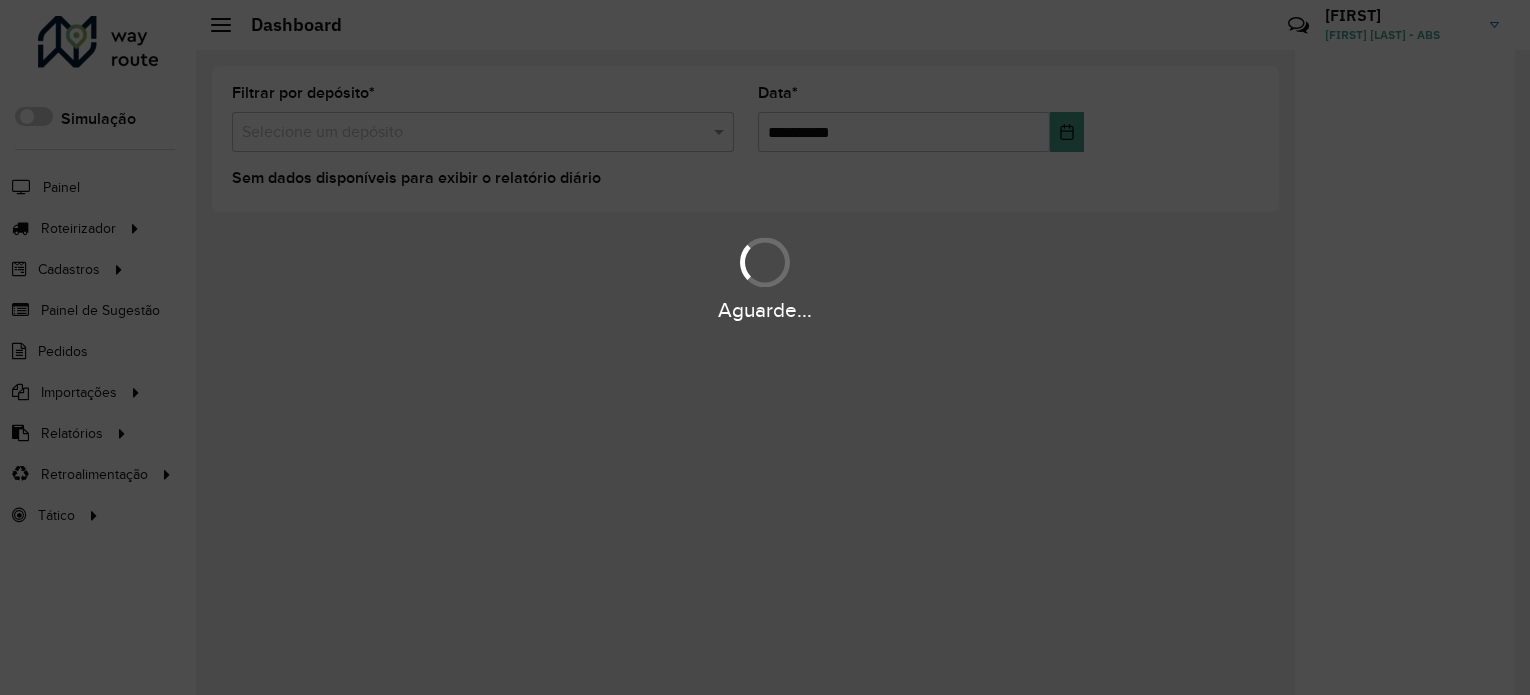 scroll, scrollTop: 0, scrollLeft: 0, axis: both 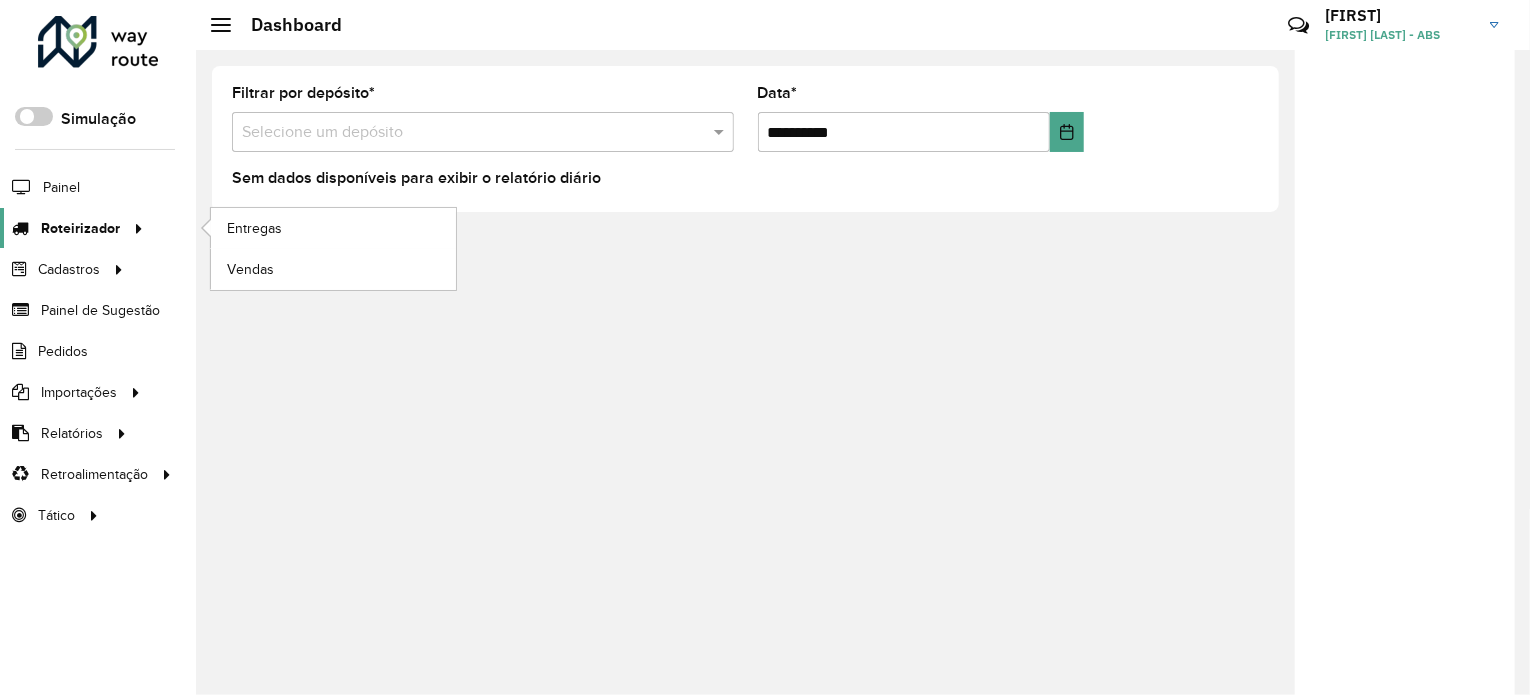 click on "Roteirizador" 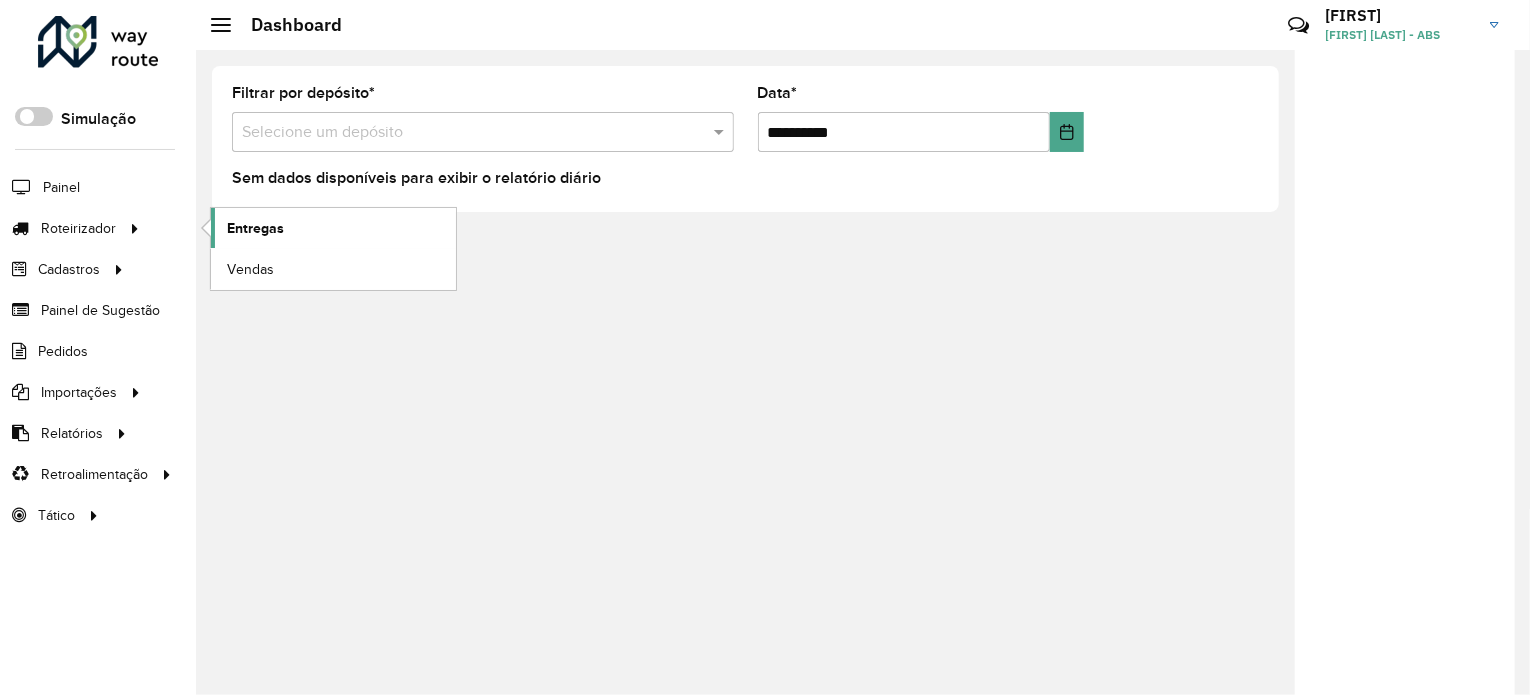 click on "Entregas" 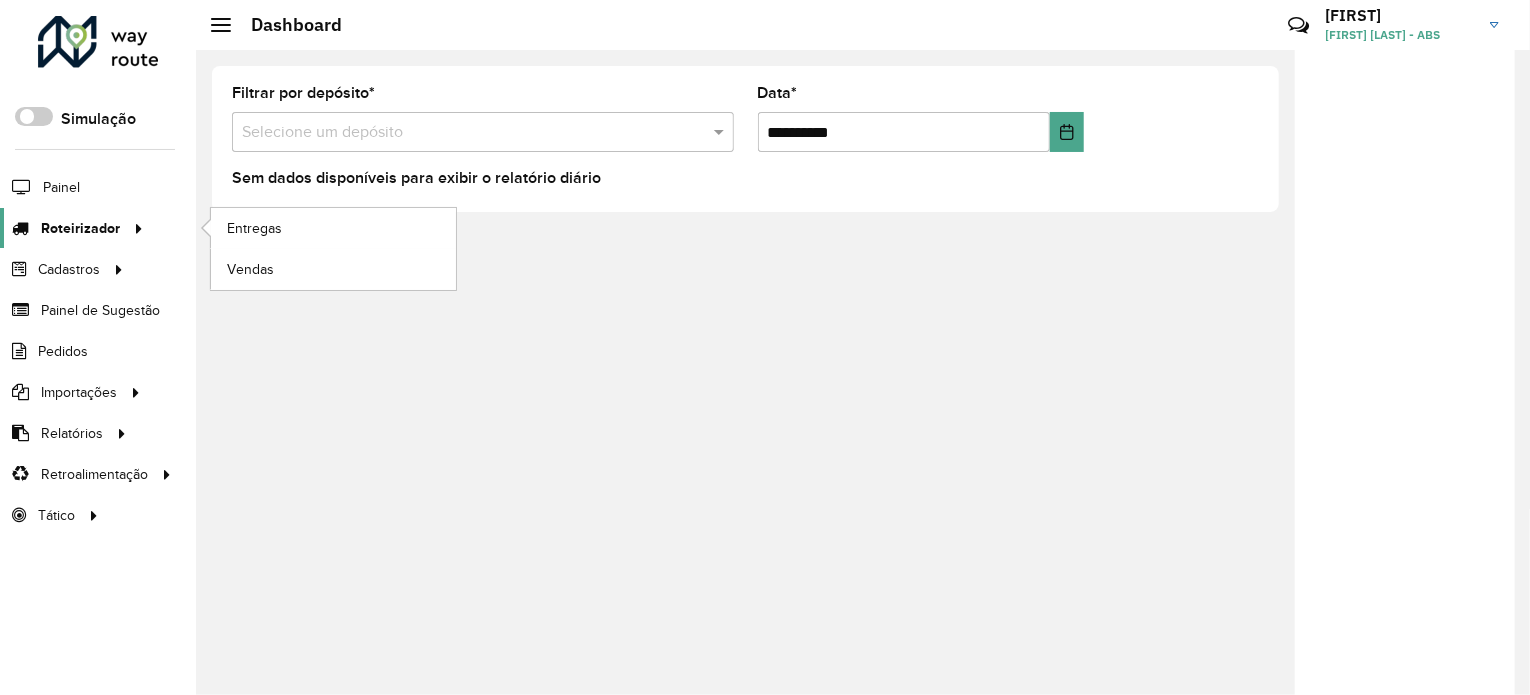 click on "Roteirizador" 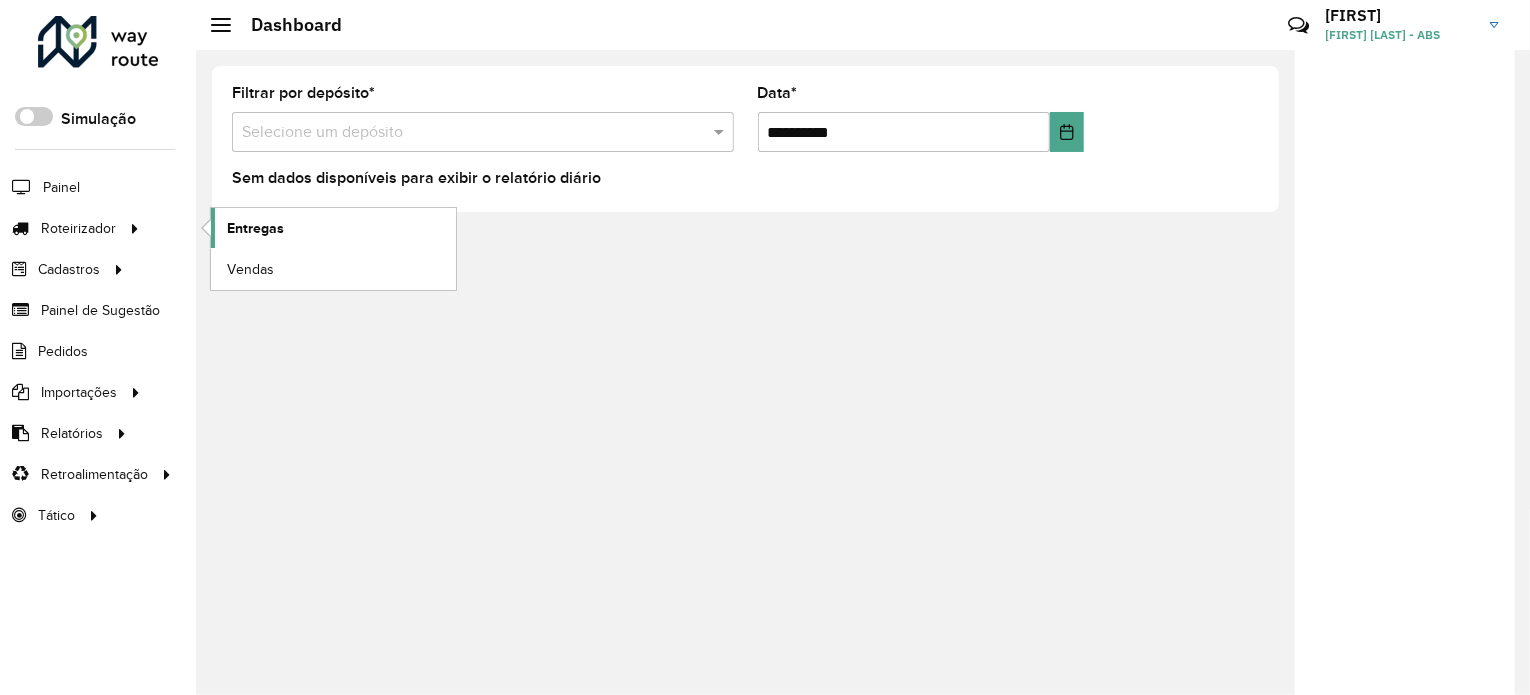 click on "Entregas" 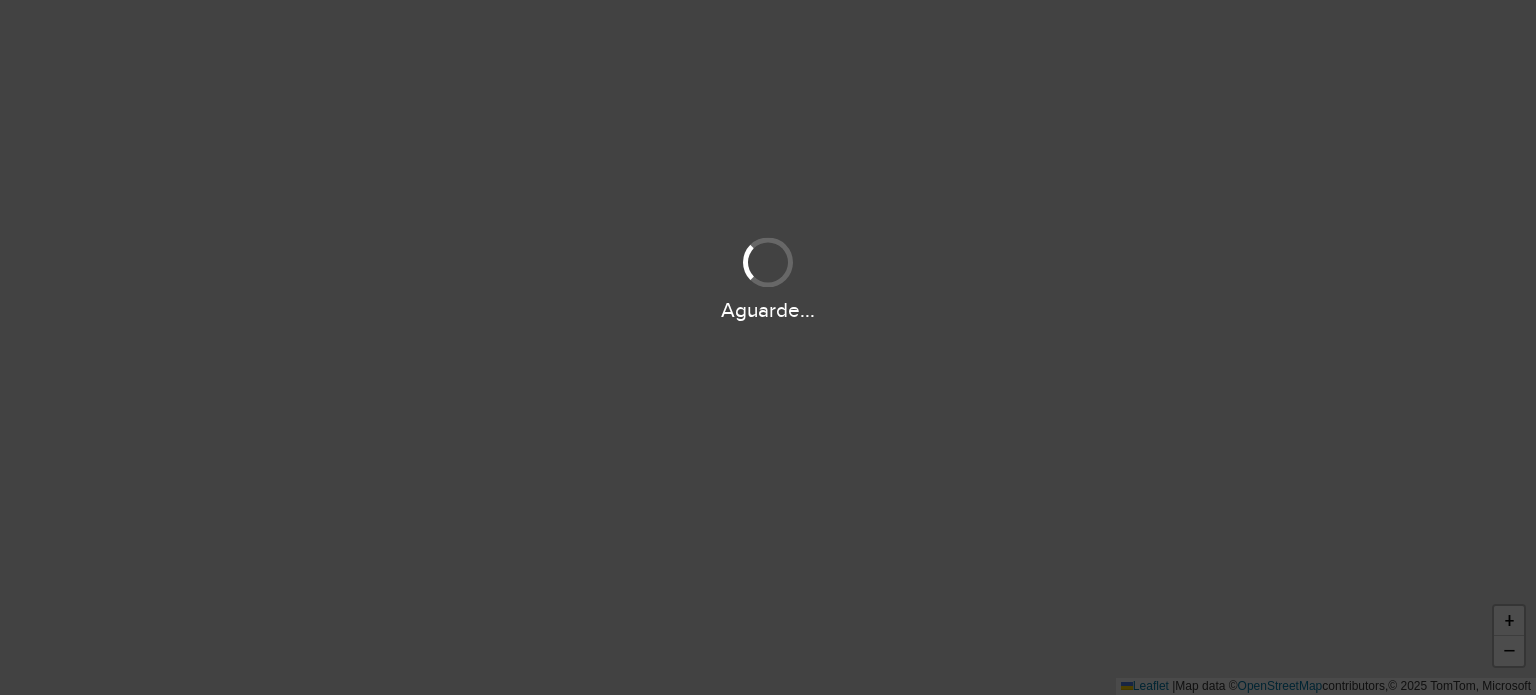 scroll, scrollTop: 0, scrollLeft: 0, axis: both 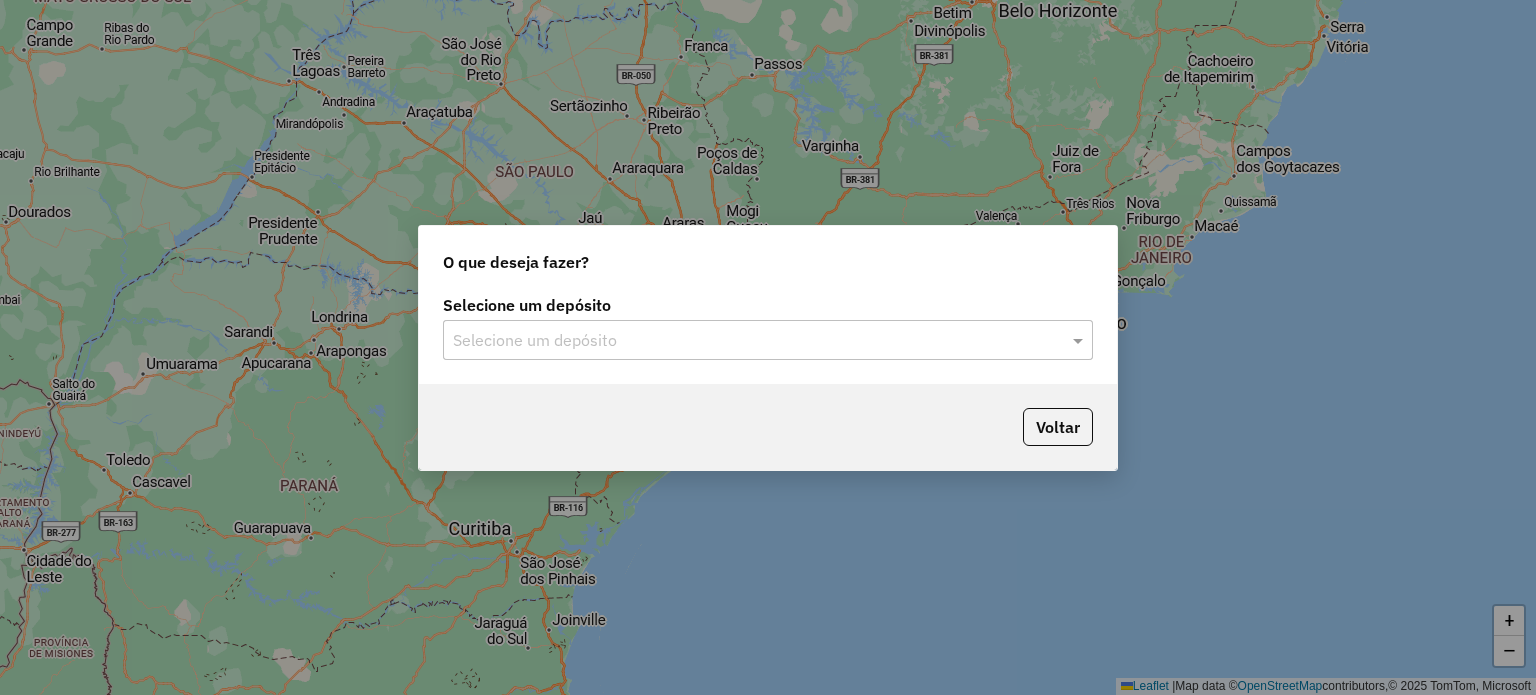click 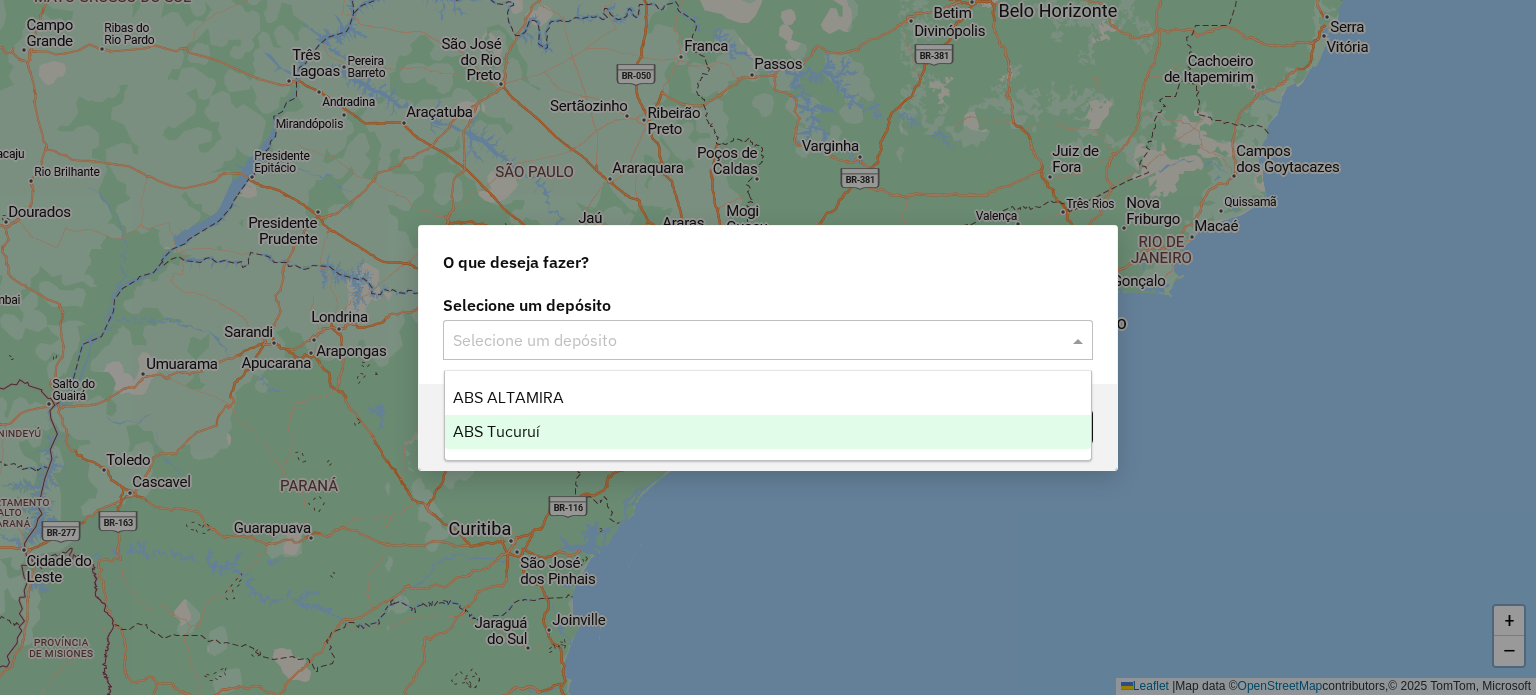 click on "ABS Tucuruí" at bounding box center (496, 431) 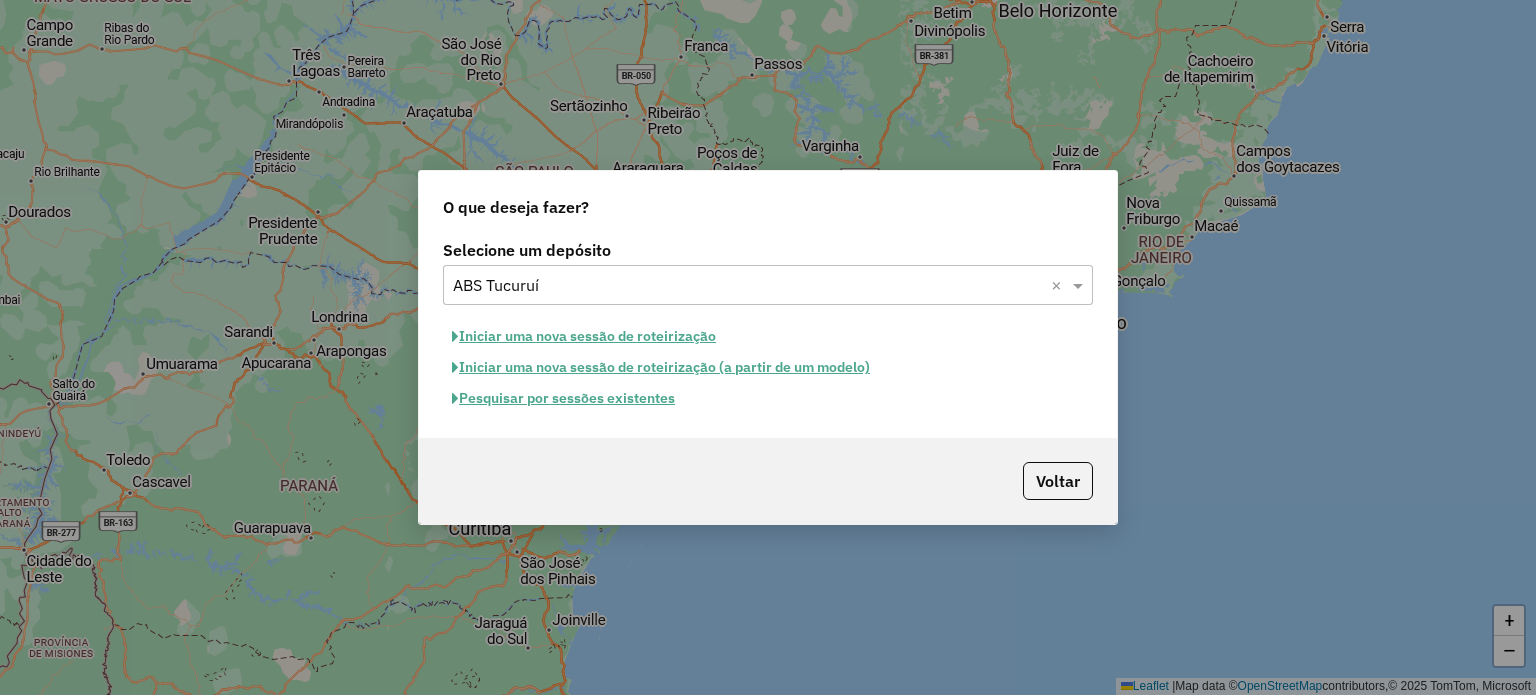 click on "Pesquisar por sessões existentes" 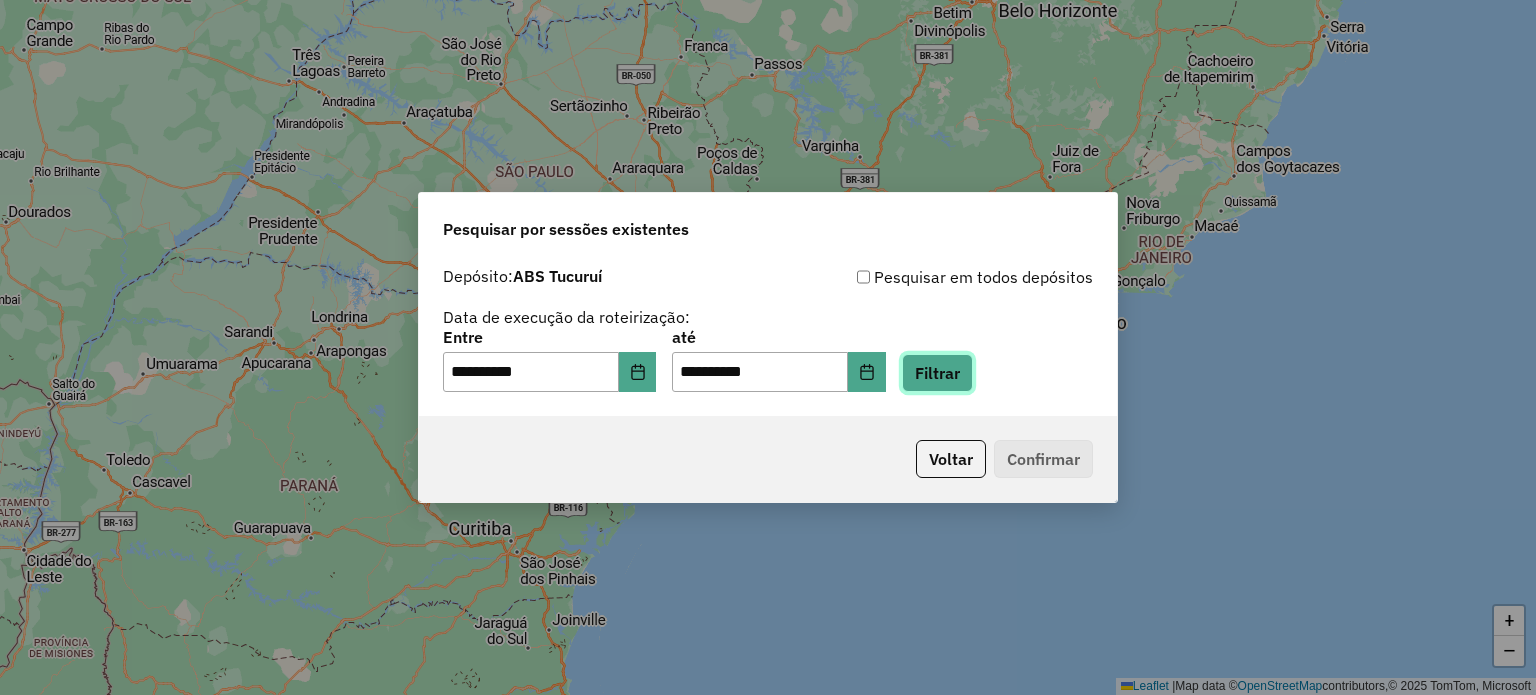 click on "Filtrar" 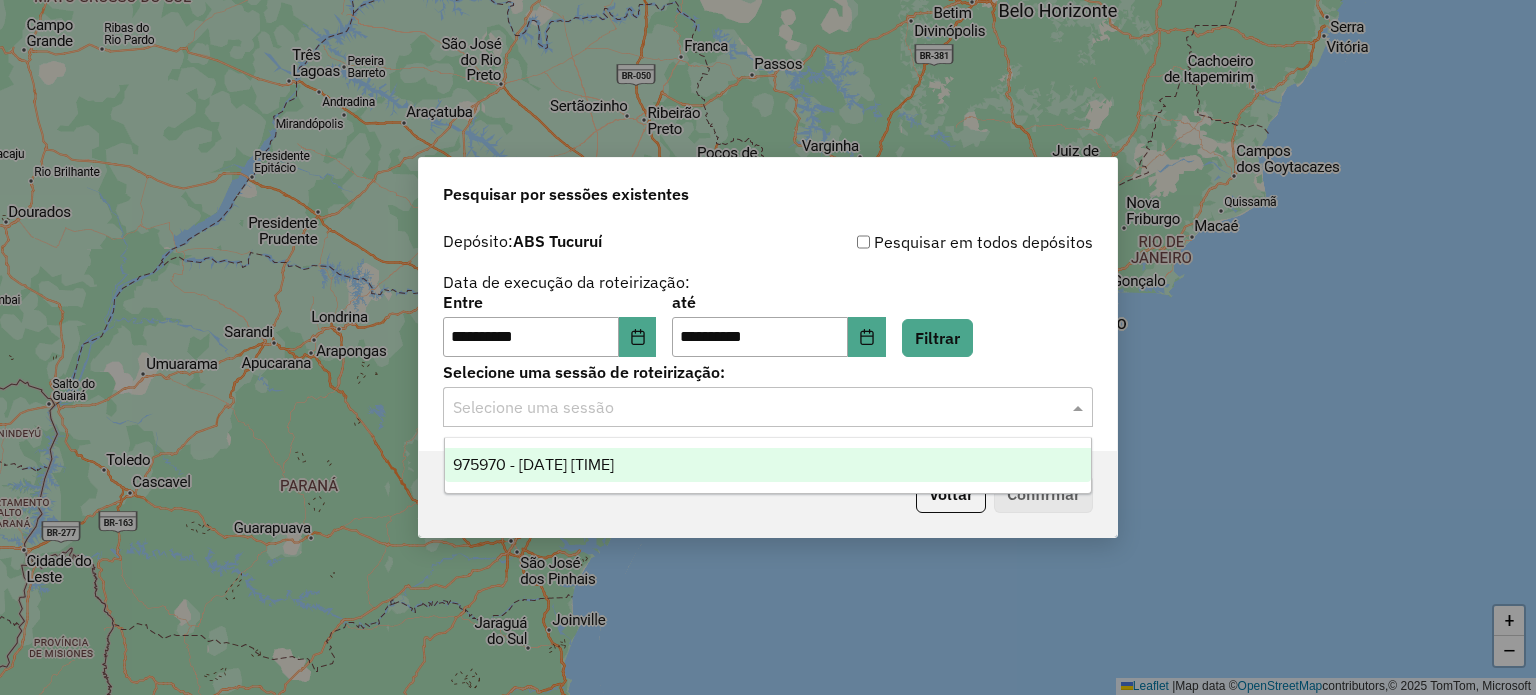 click 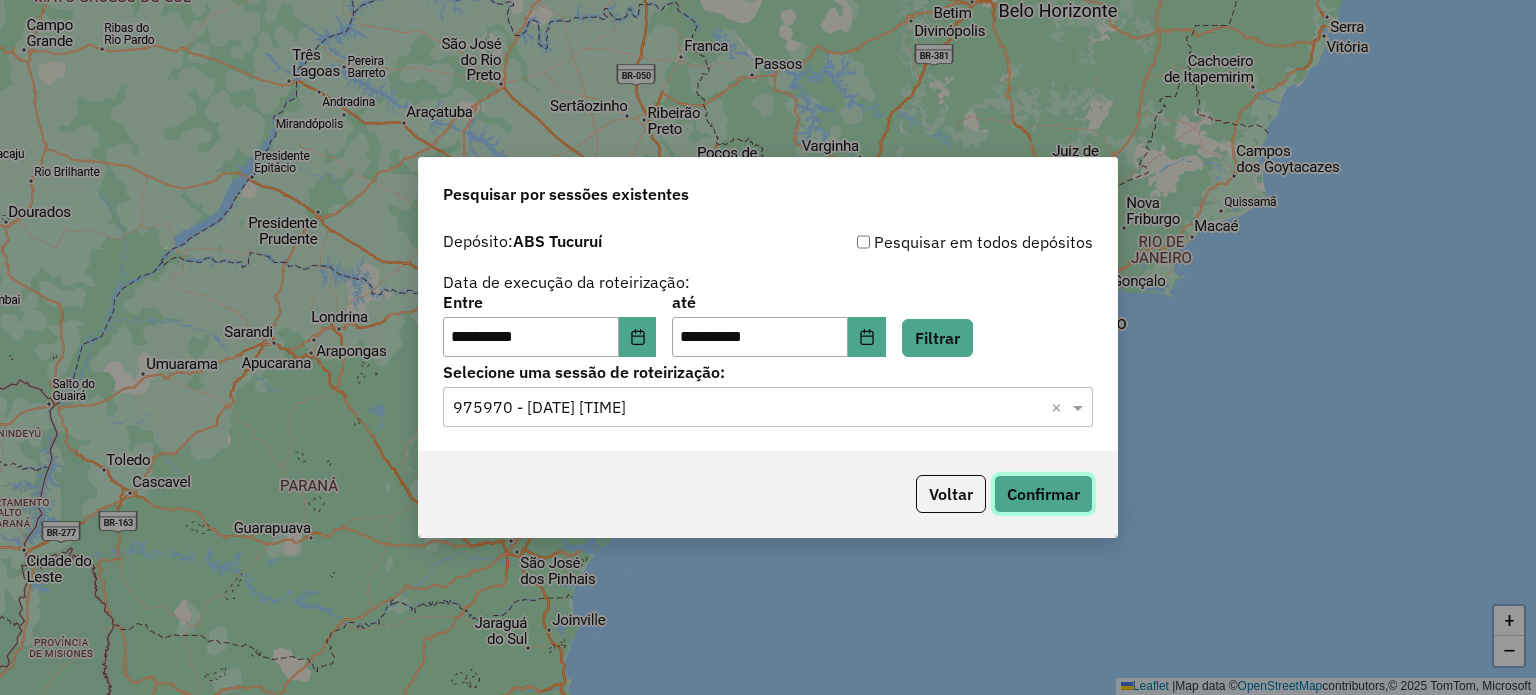 click on "Confirmar" 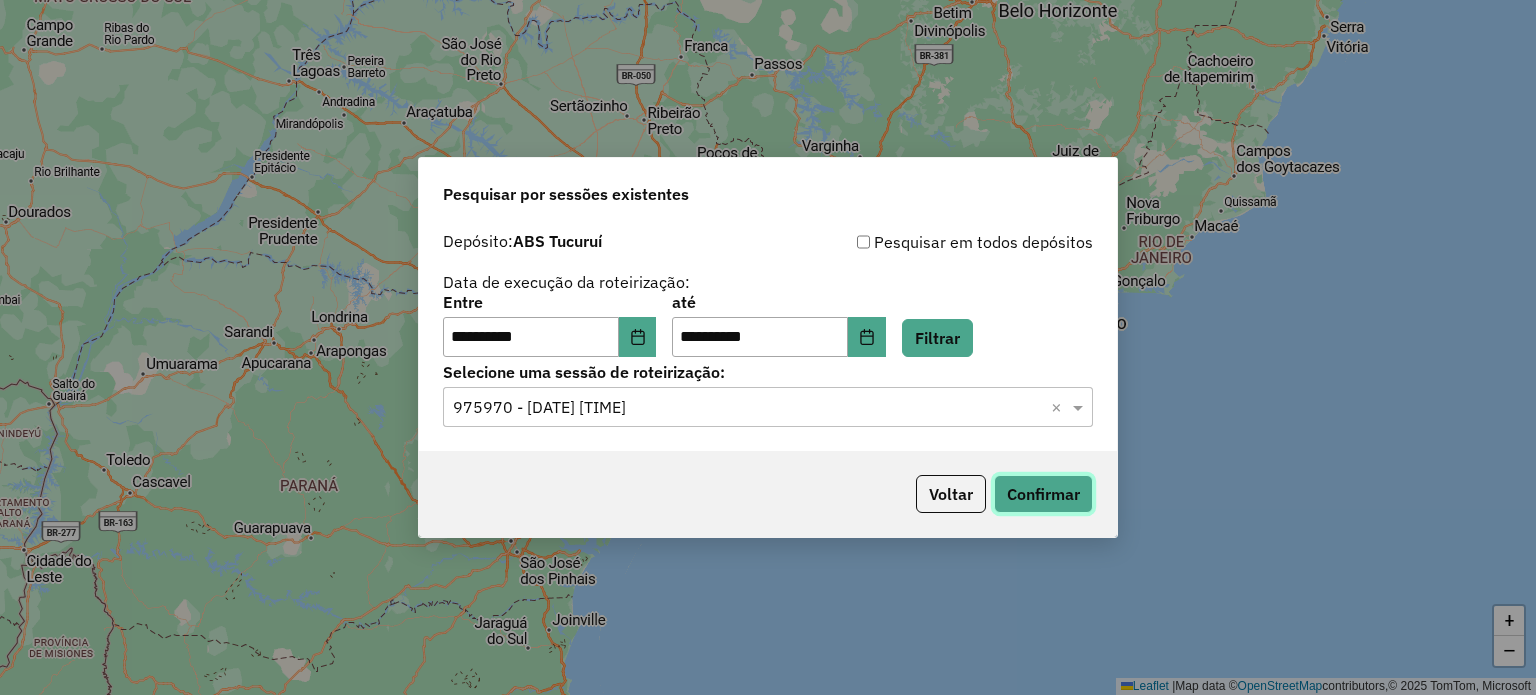 type 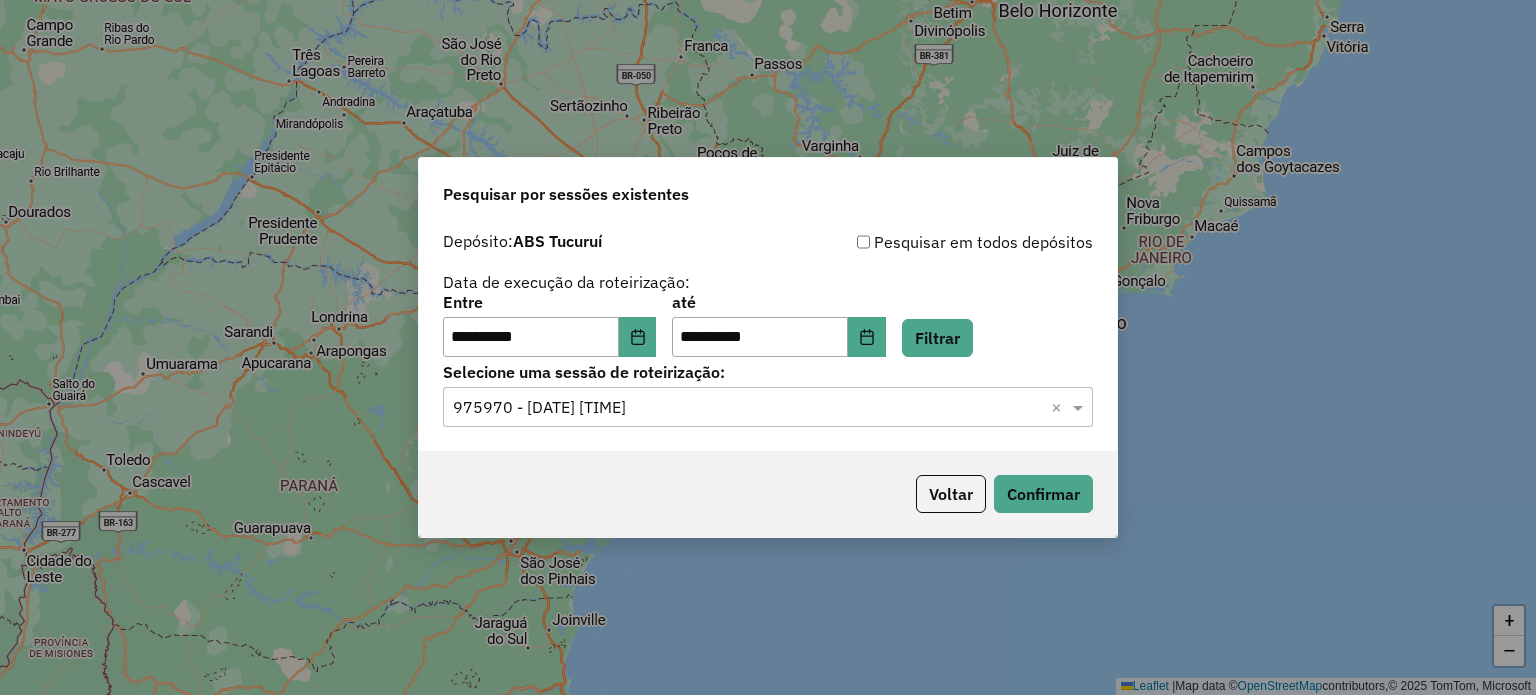 click on "**********" 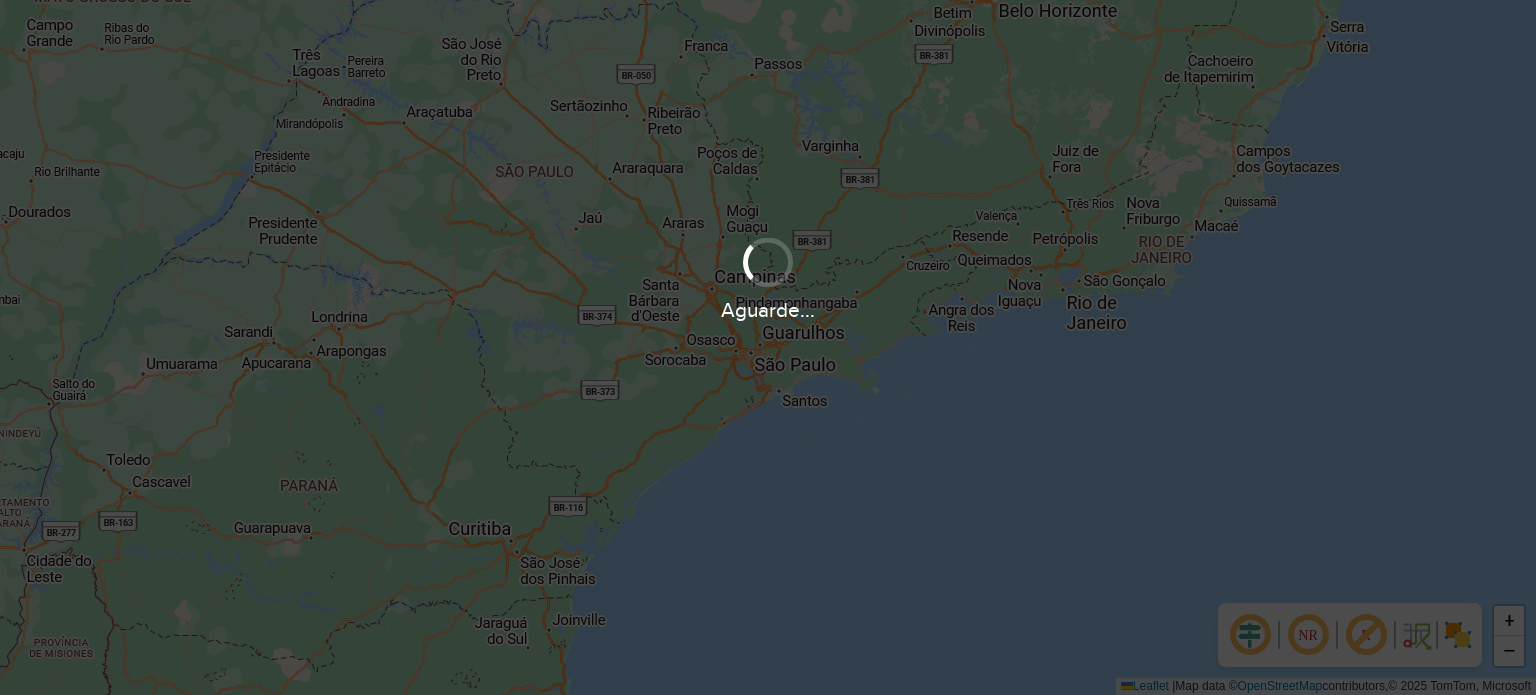 scroll, scrollTop: 0, scrollLeft: 0, axis: both 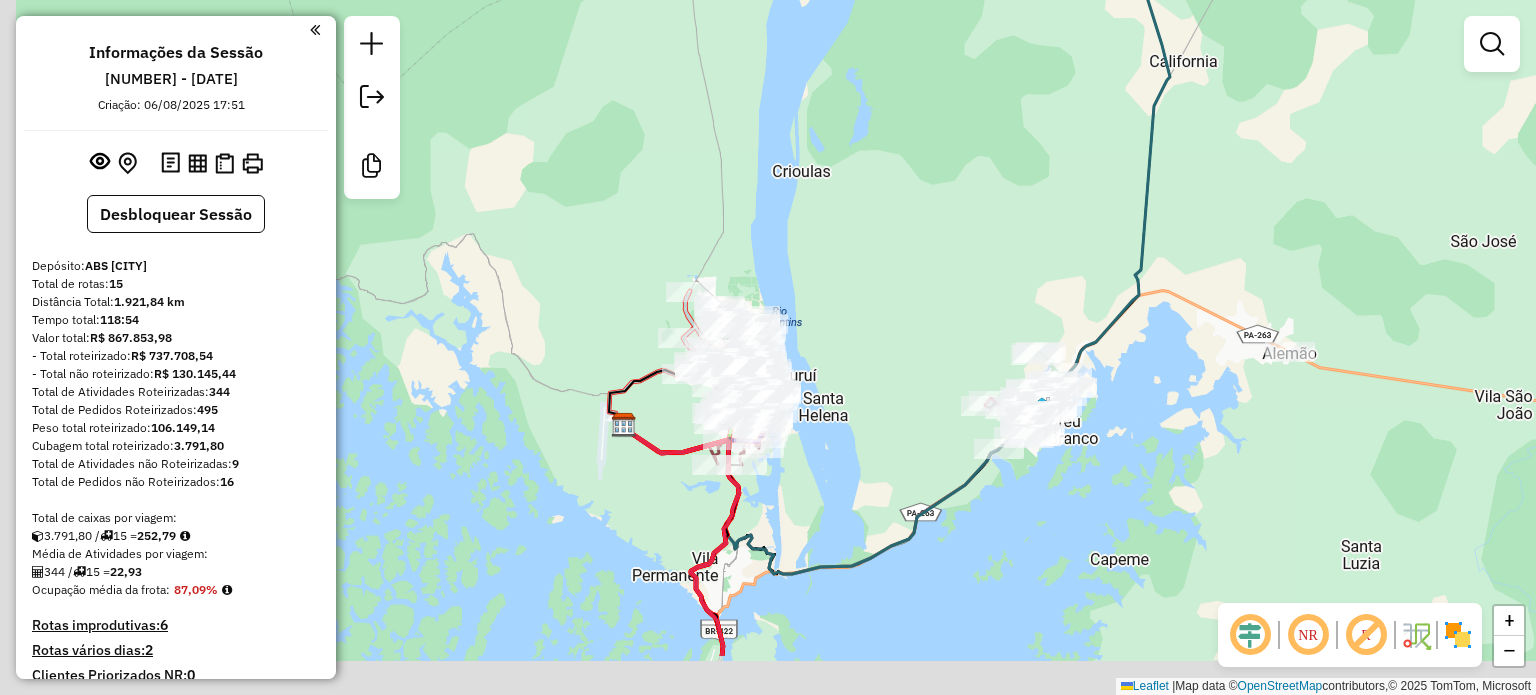 drag, startPoint x: 740, startPoint y: 445, endPoint x: 806, endPoint y: 311, distance: 149.37202 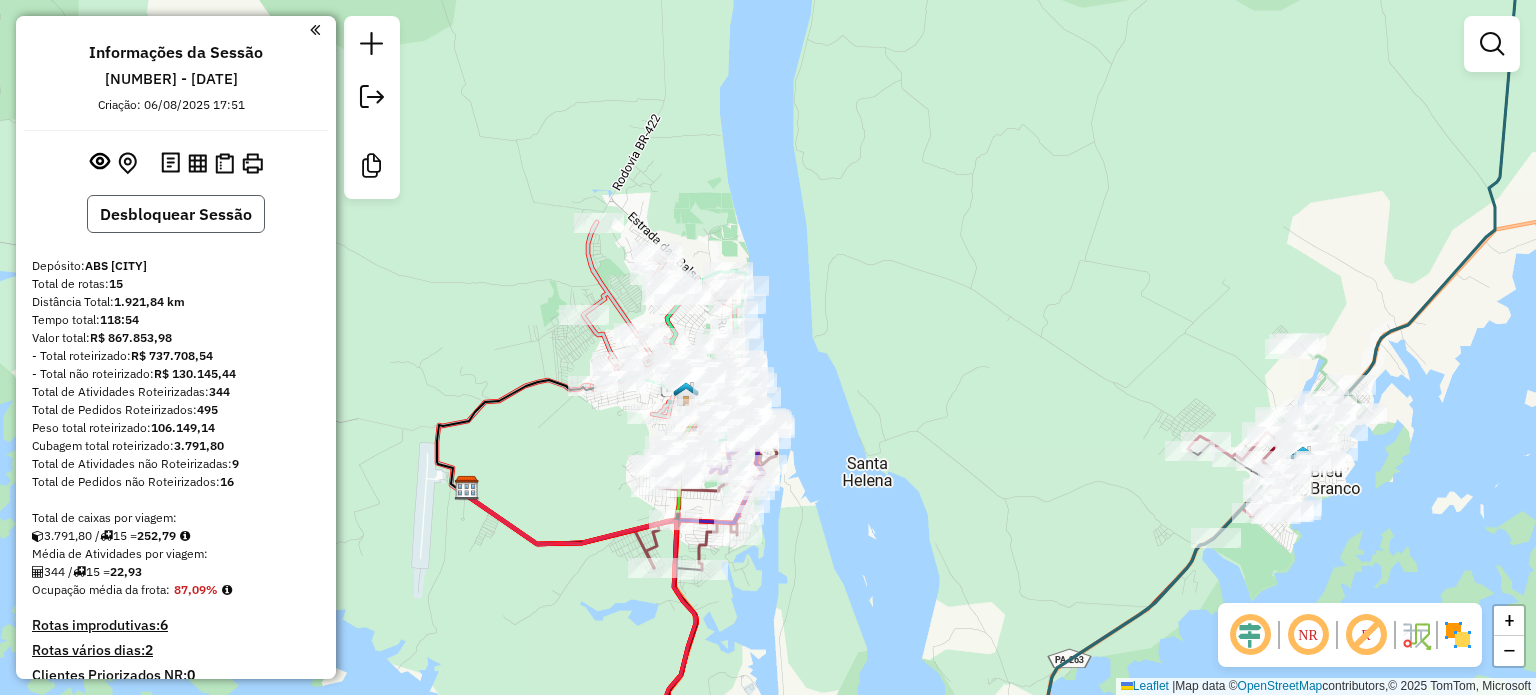 click on "Desbloquear Sessão" at bounding box center [176, 214] 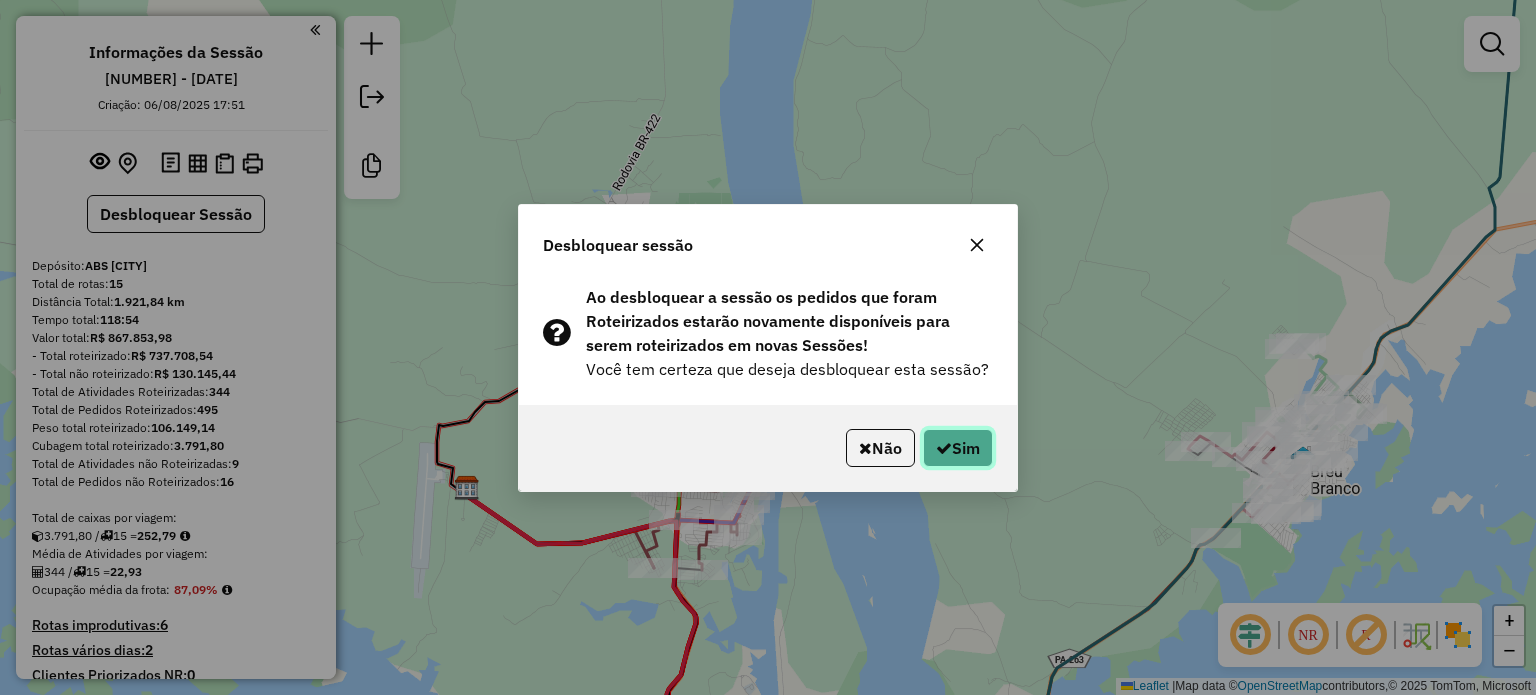 click on "Sim" 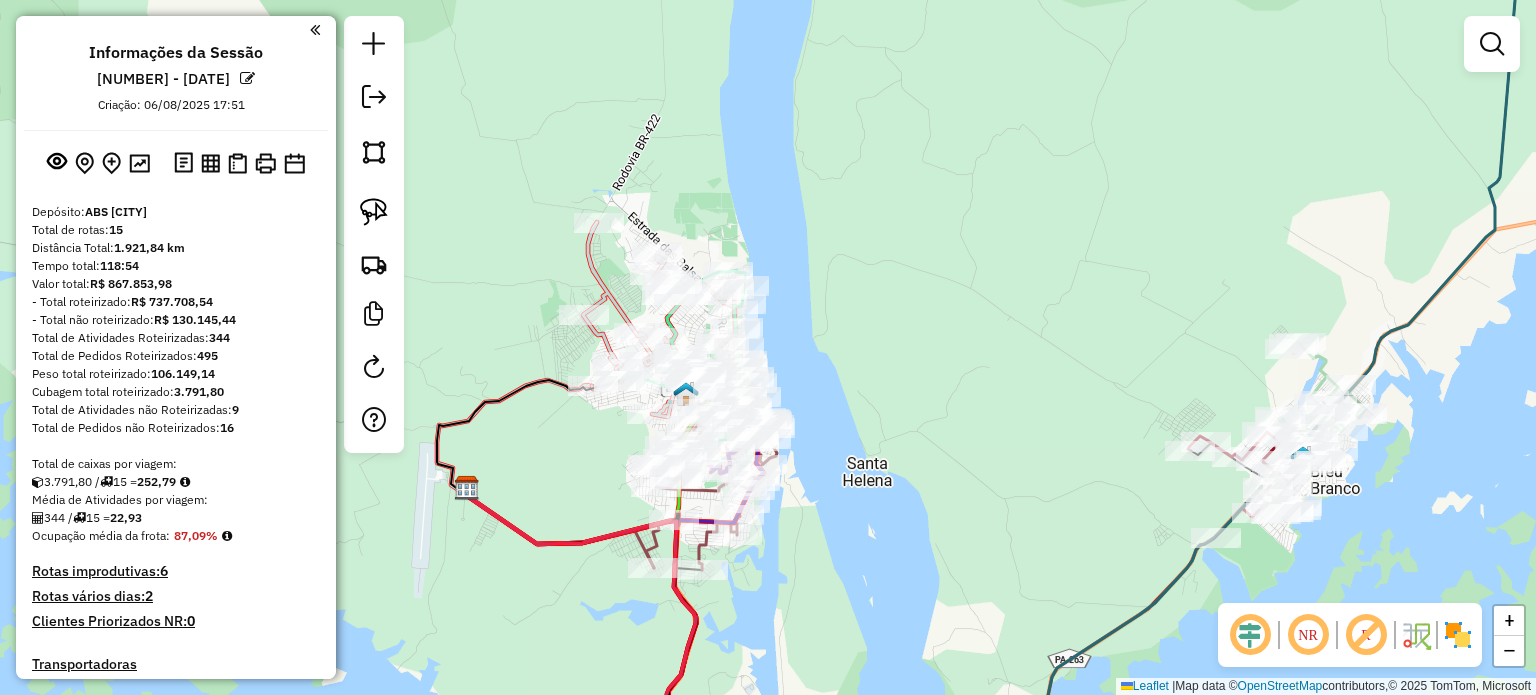 click at bounding box center (315, 30) 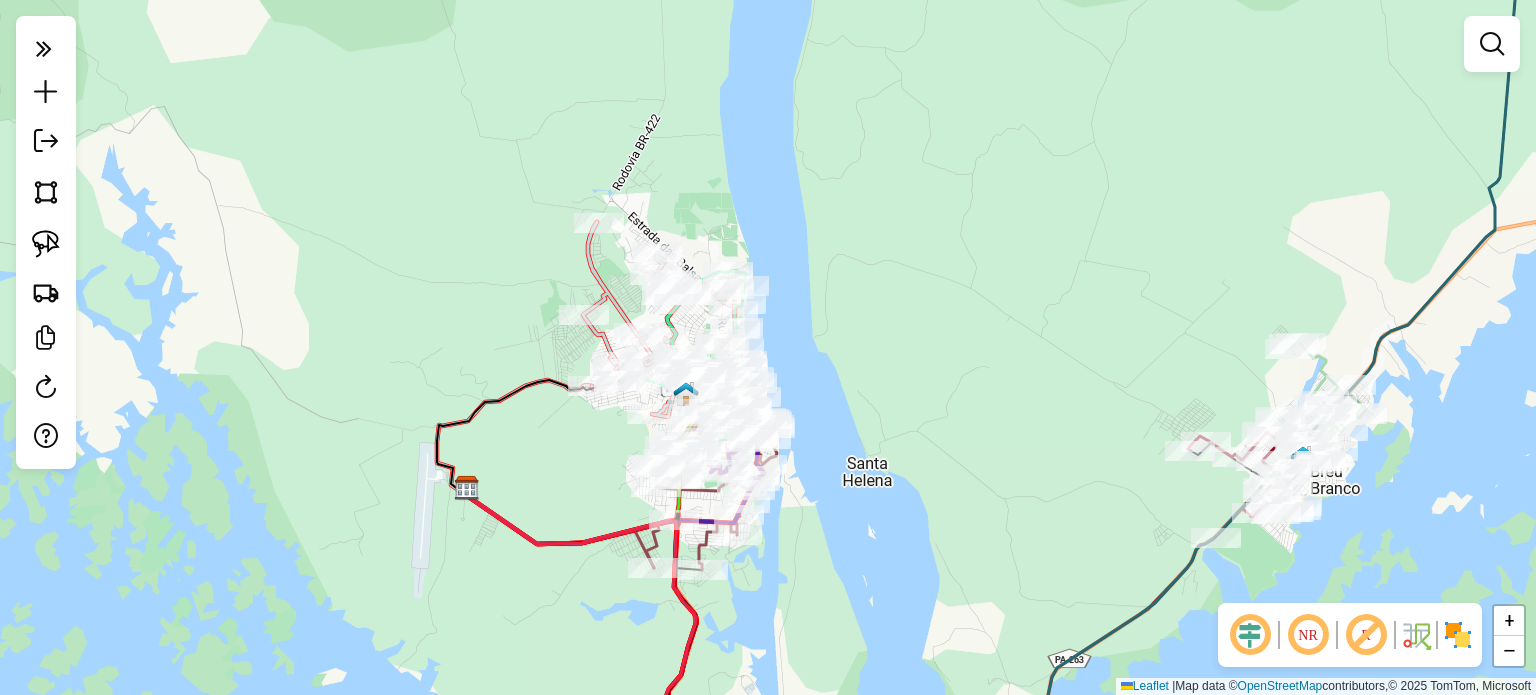 click on "Janela de atendimento Grade de atendimento Capacidade Transportadoras Veículos Cliente Pedidos  Rotas Selecione os dias de semana para filtrar as janelas de atendimento  Seg   Ter   Qua   Qui   Sex   Sáb   Dom  Informe o período da janela de atendimento: De: Até:  Filtrar exatamente a janela do cliente  Considerar janela de atendimento padrão  Selecione os dias de semana para filtrar as grades de atendimento  Seg   Ter   Qua   Qui   Sex   Sáb   Dom   Considerar clientes sem dia de atendimento cadastrado  Clientes fora do dia de atendimento selecionado Filtrar as atividades entre os valores definidos abaixo:  Peso mínimo:   Peso máximo:   Cubagem mínima:   Cubagem máxima:   De:   Até:  Filtrar as atividades entre o tempo de atendimento definido abaixo:  De:   Até:   Considerar capacidade total dos clientes não roteirizados Transportadora: Selecione um ou mais itens Tipo de veículo: Selecione um ou mais itens Veículo: Selecione um ou mais itens Motorista: Selecione um ou mais itens Nome: Rótulo:" 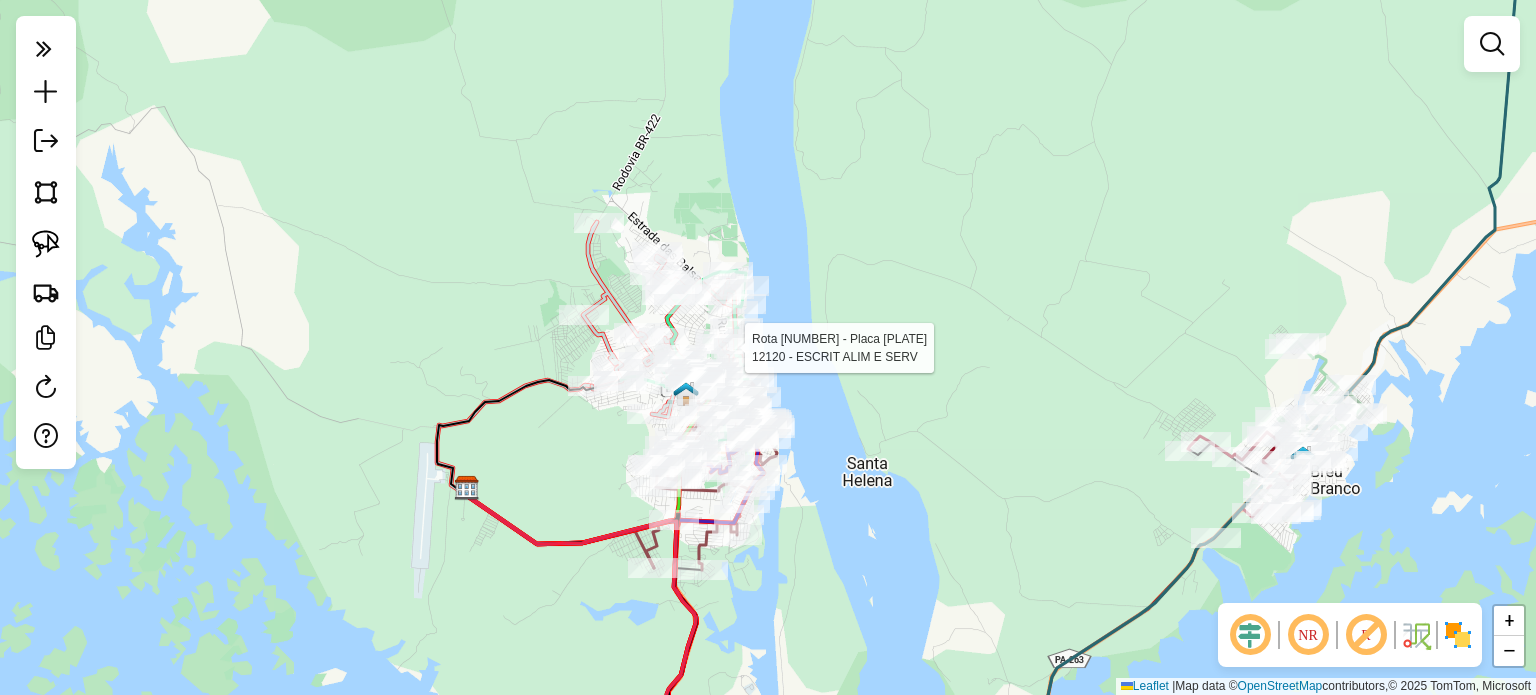 select on "**********" 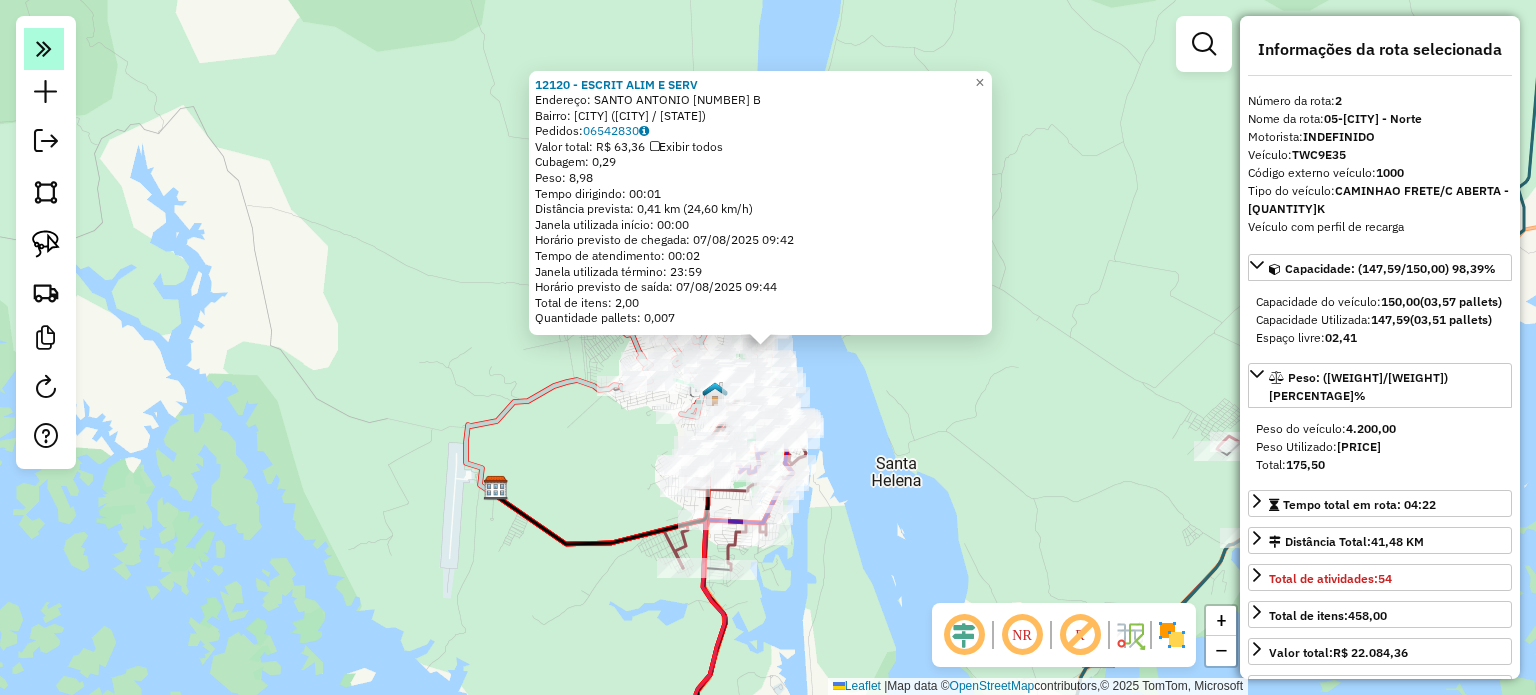 click 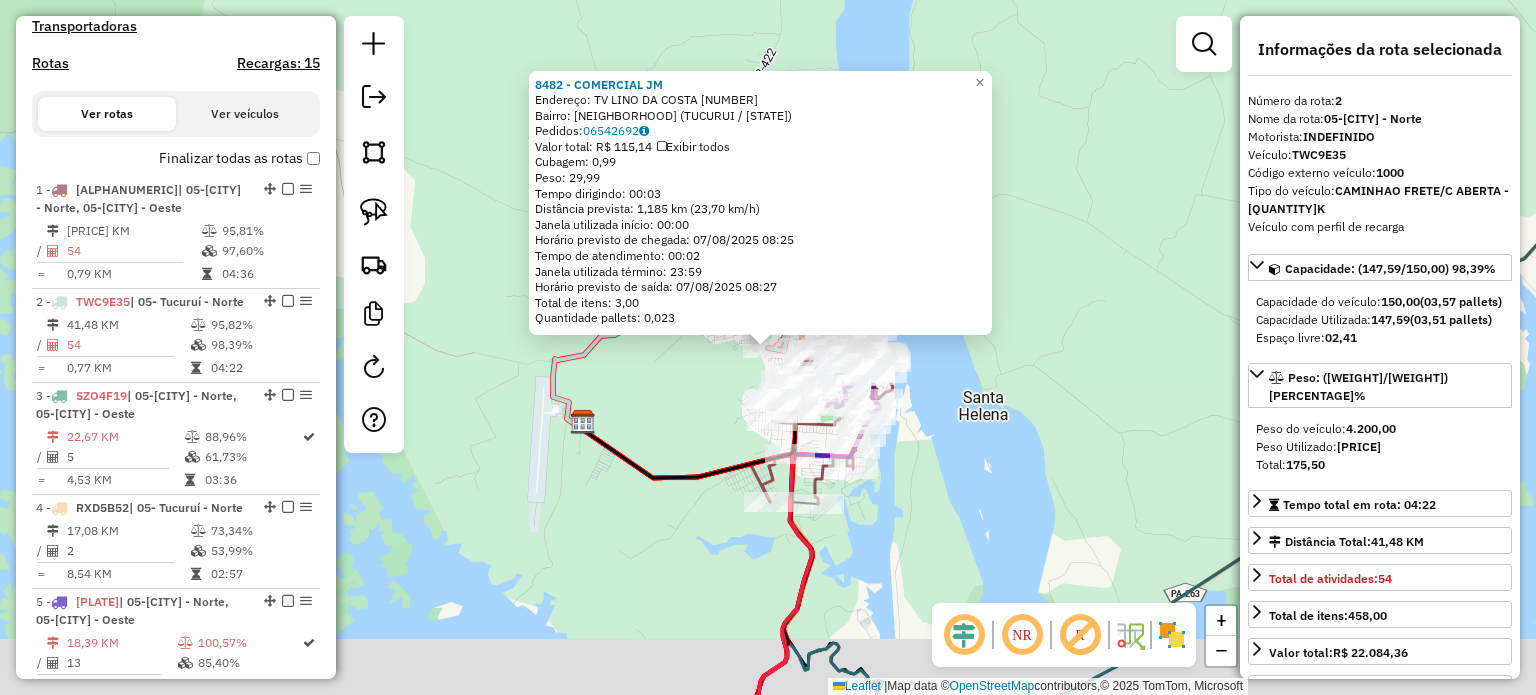 scroll, scrollTop: 911, scrollLeft: 0, axis: vertical 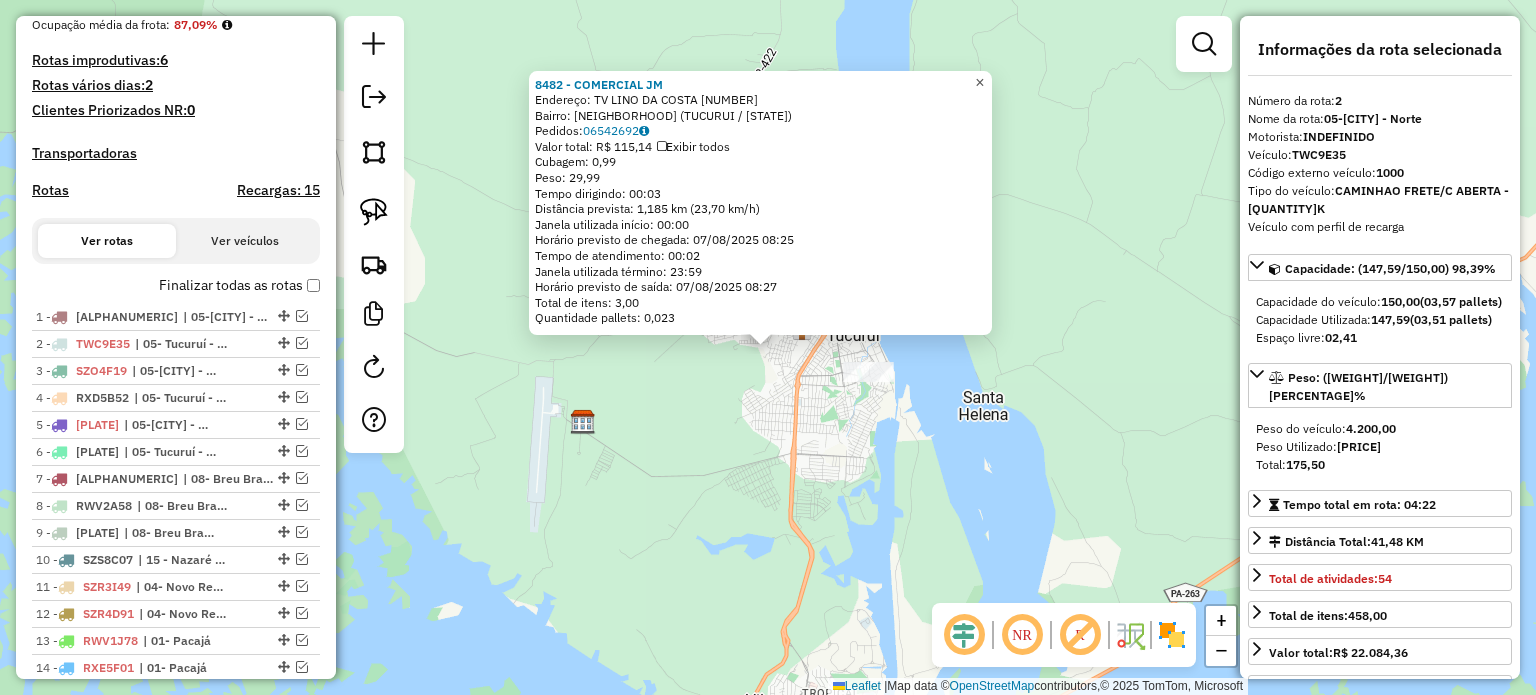 click on "×" 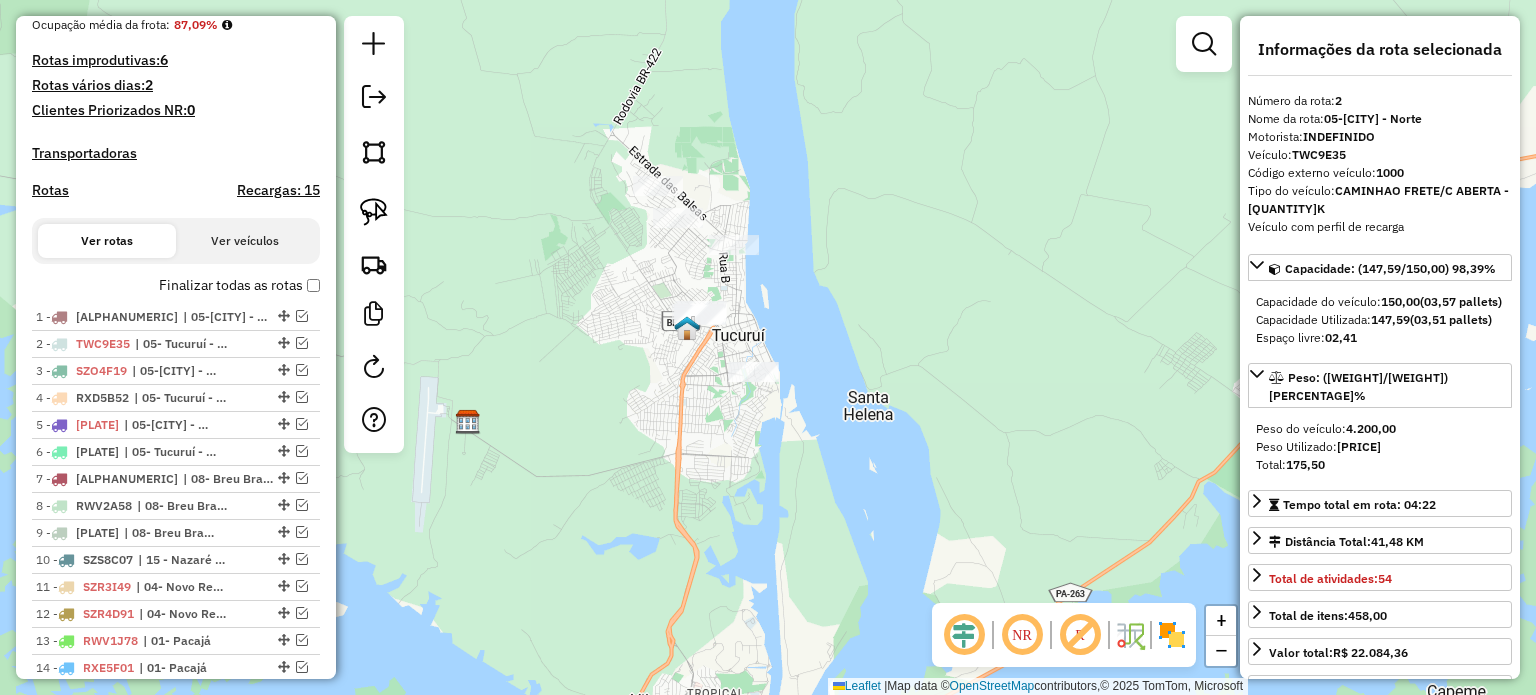 drag, startPoint x: 939, startPoint y: 297, endPoint x: 804, endPoint y: 294, distance: 135.03333 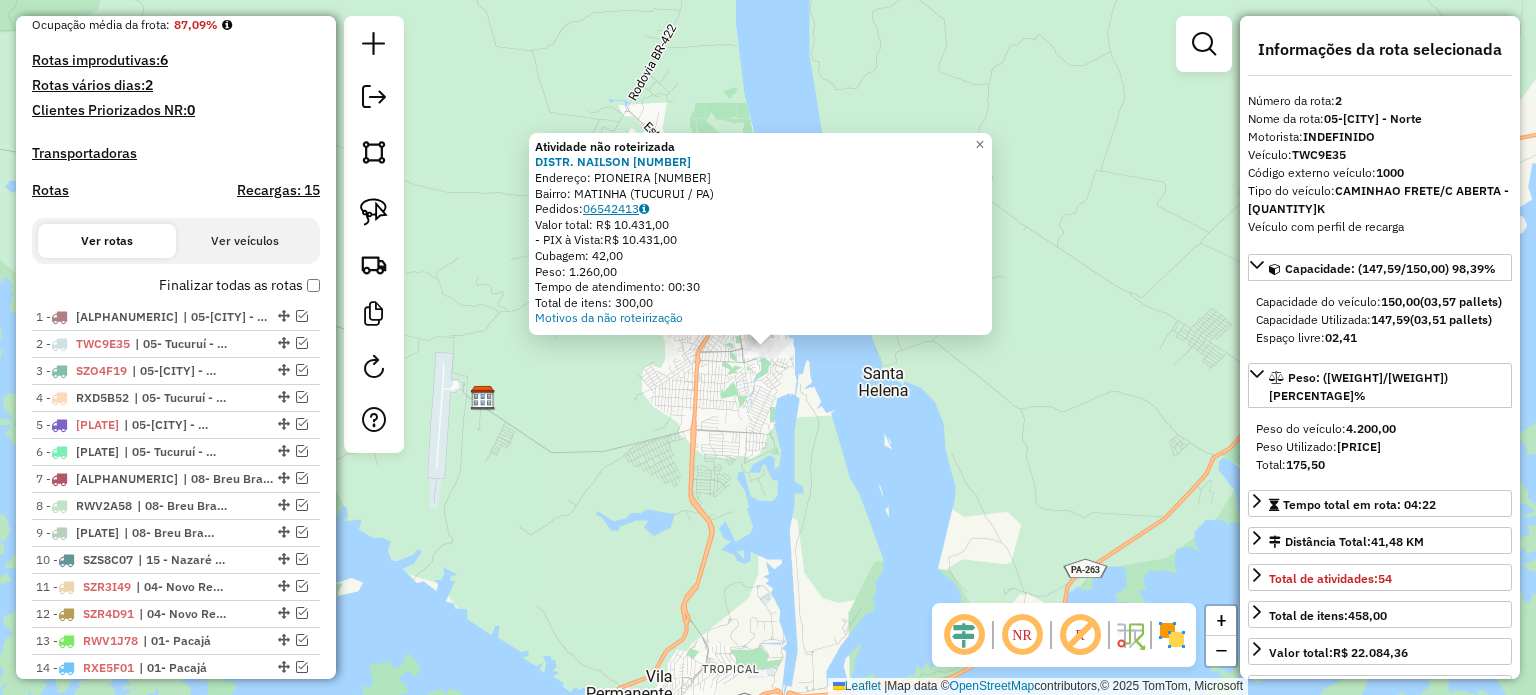 click on "06542413" 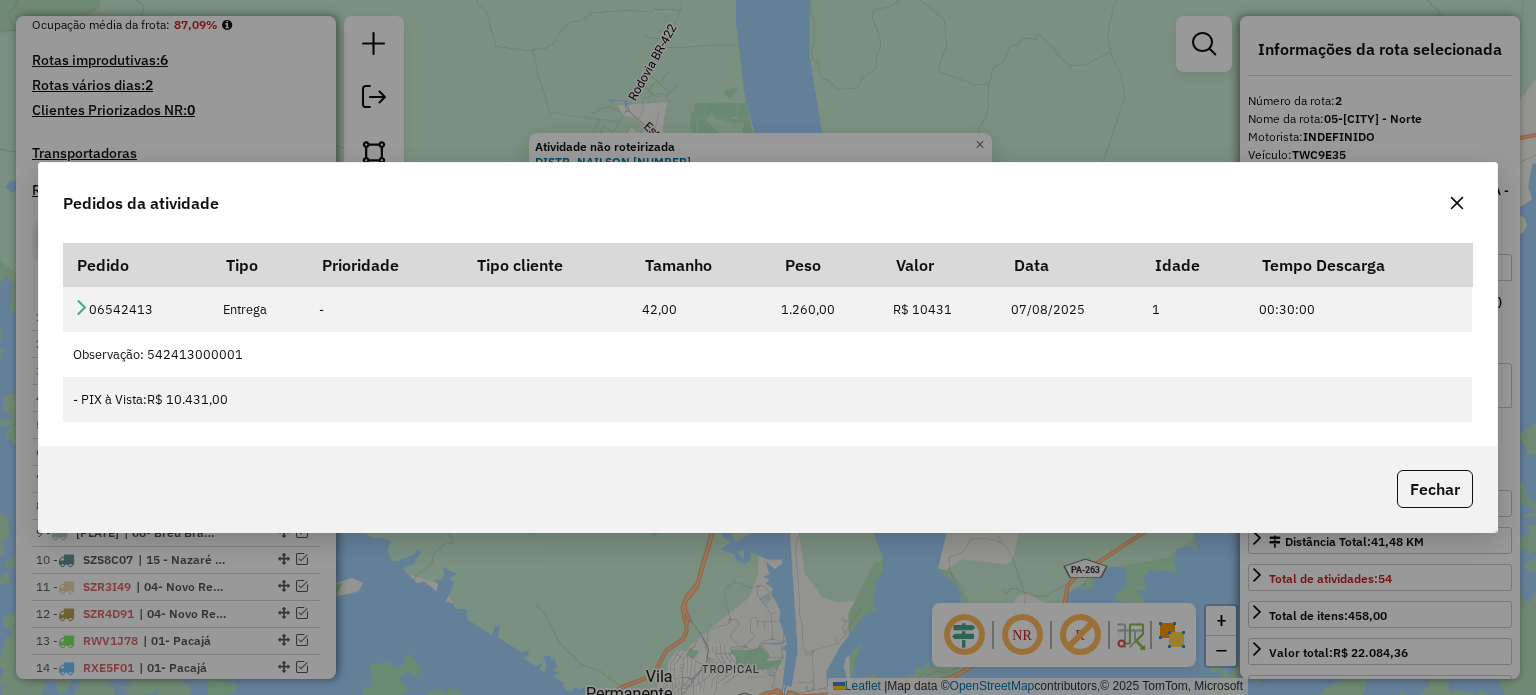 click 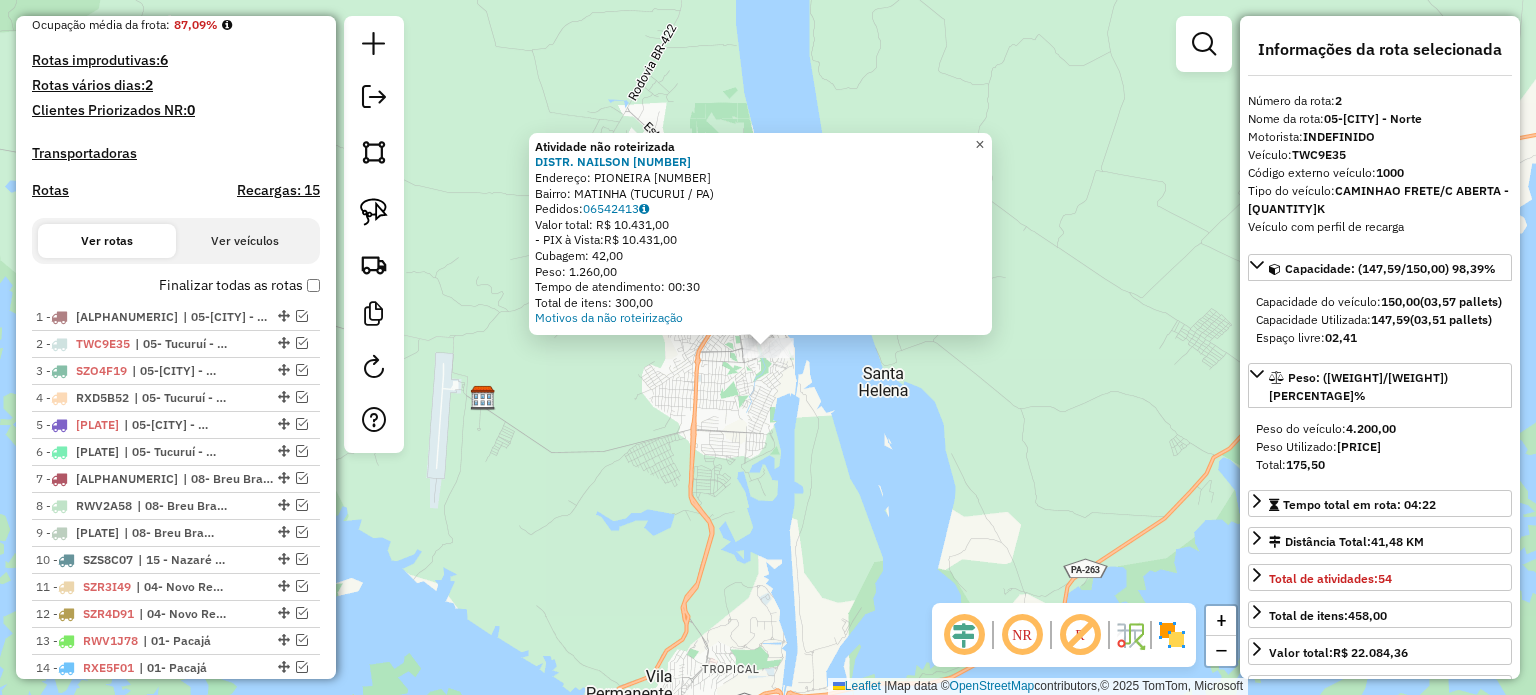 click on "×" 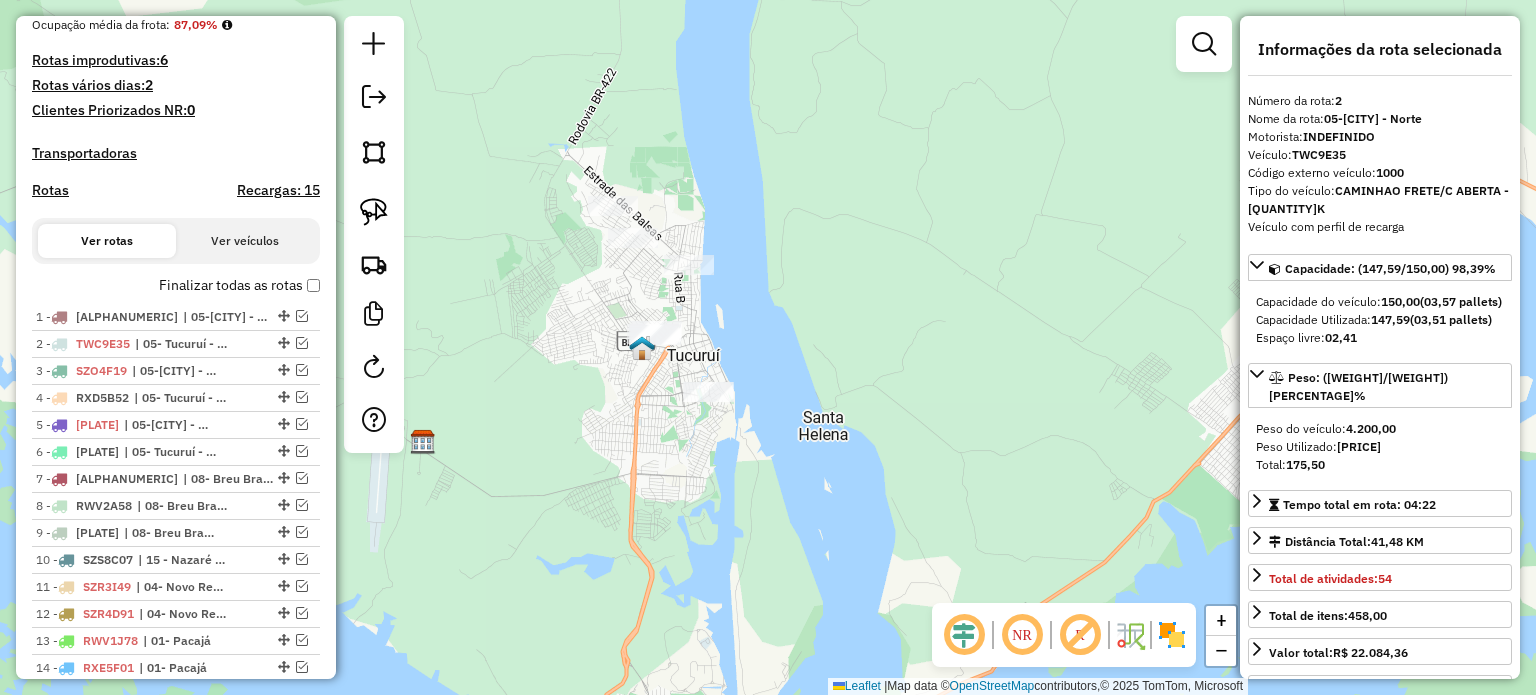 drag, startPoint x: 794, startPoint y: 247, endPoint x: 724, endPoint y: 301, distance: 88.40814 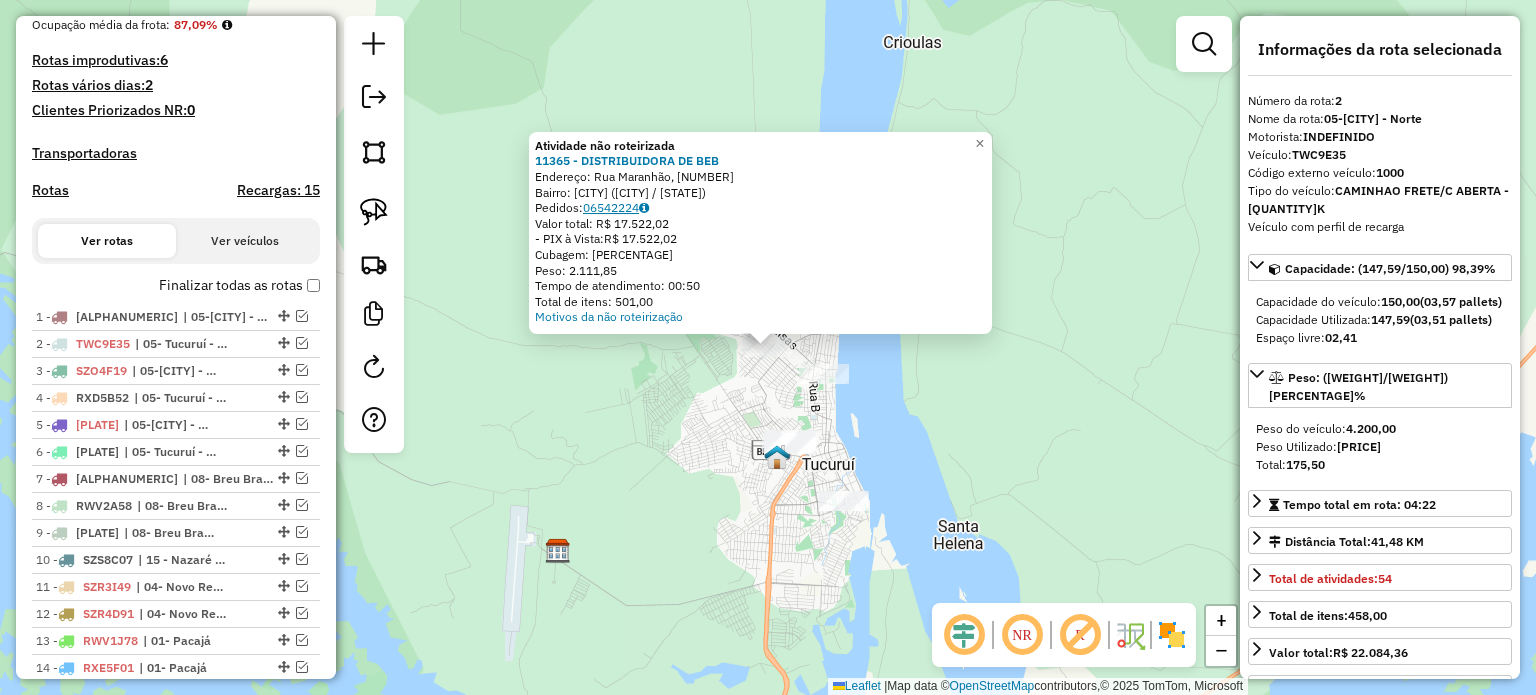 click on "06542224" 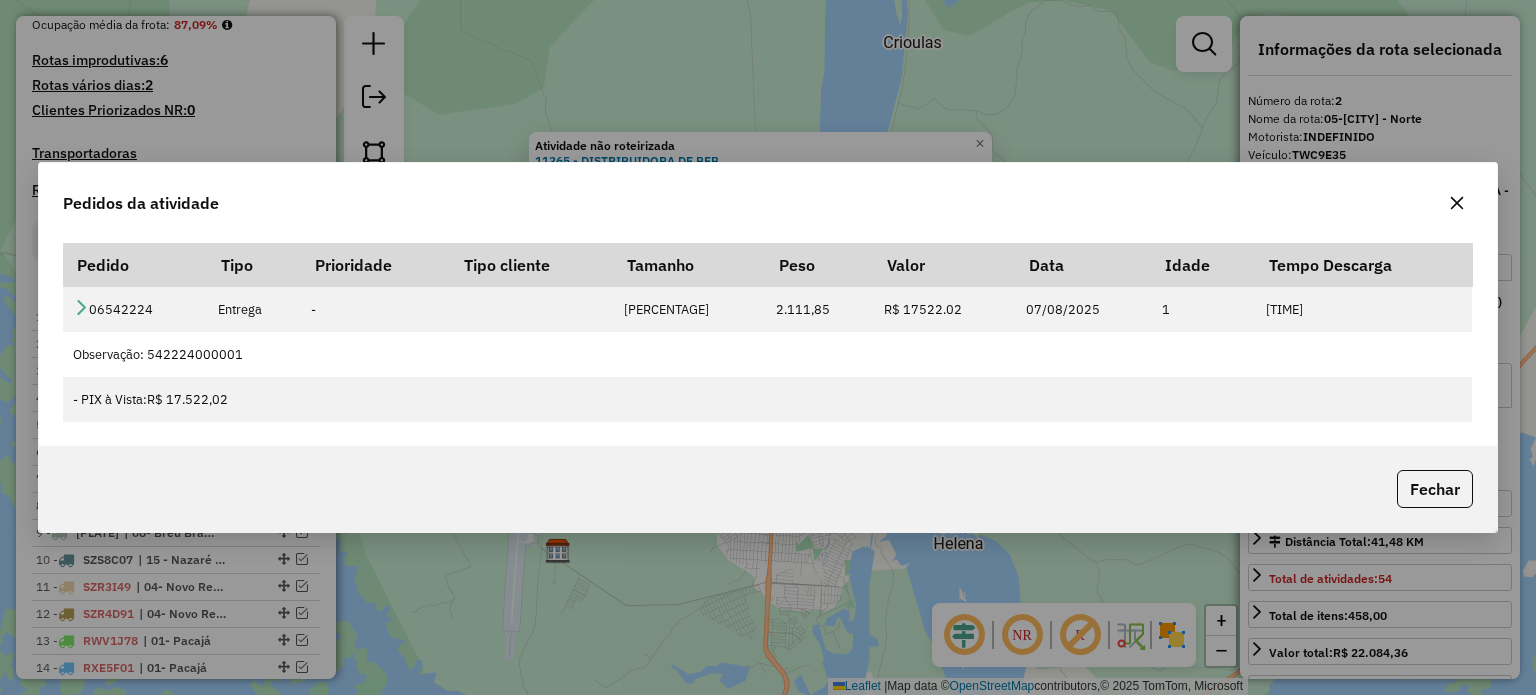 click 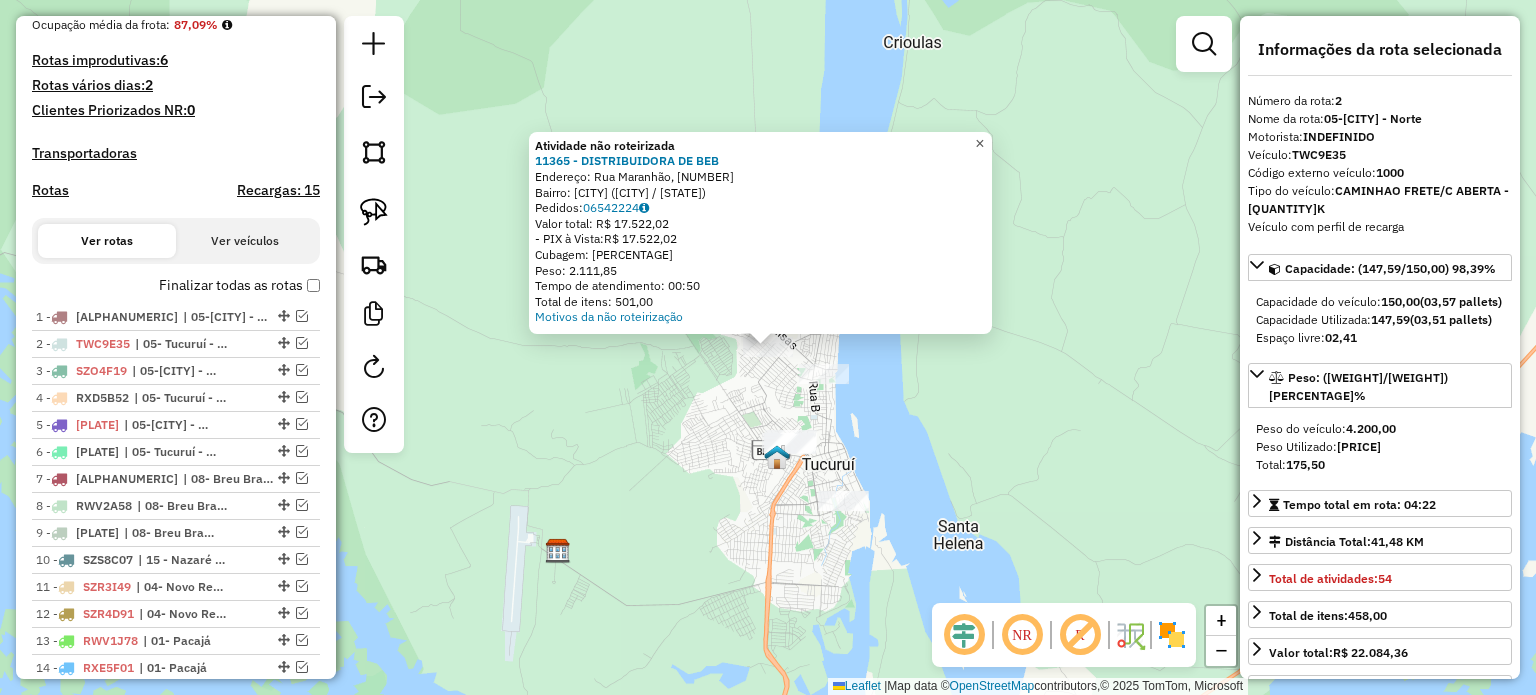 click on "×" 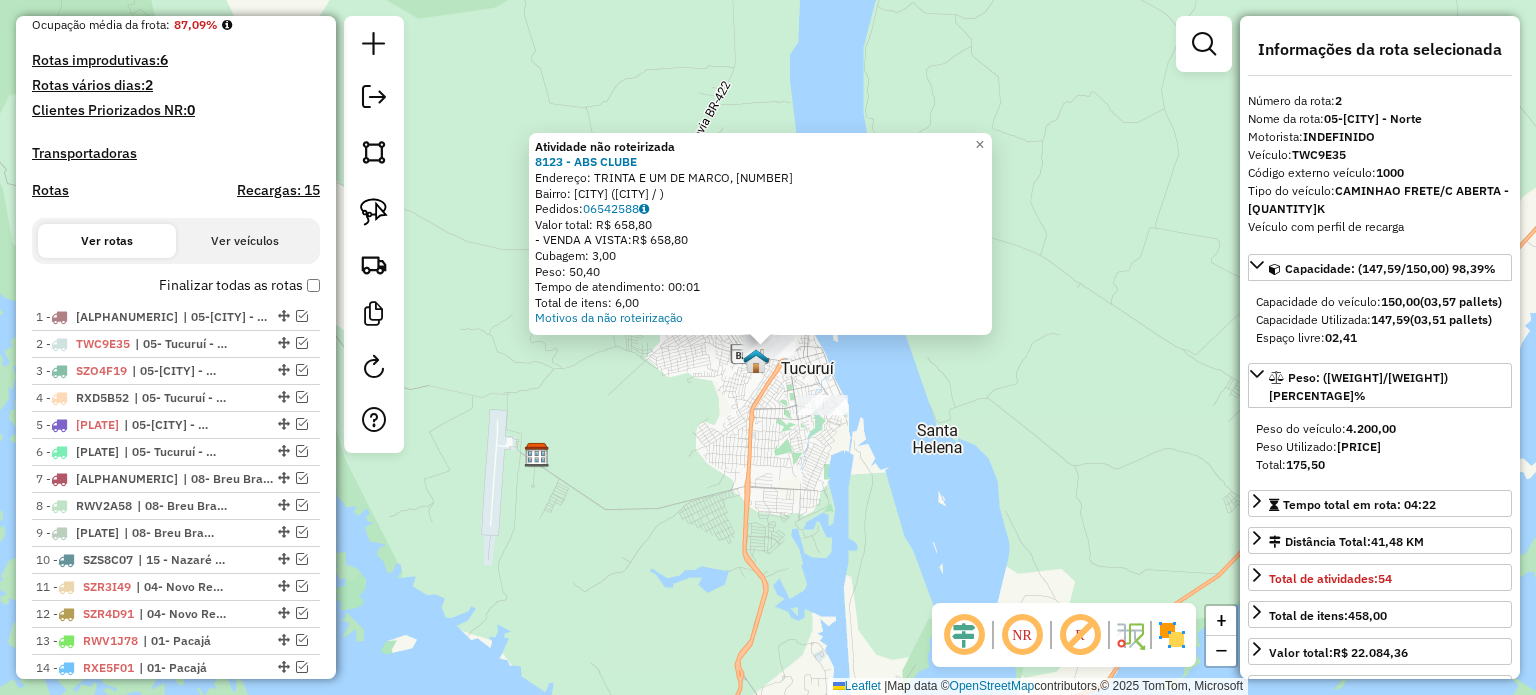 click on "Atividade não roteirizada 8123 - ABS [CITY]  Endereço: TRINTA E UM DE MARCO, [NUMBER]   Bairro: [NEIGHBORHOOD] ([CITY] / )   Pedidos:  06542588   Valor total: R$ 658,80   - VENDA A VISTA:  R$ 658,80   Cubagem: 3,00   Peso: 50,40   Tempo de atendimento: 00:01   Total de itens: 6,00  Motivos da não roteirização × Janela de atendimento Grade de atendimento Capacidade Transportadoras Veículos Cliente Pedidos  Rotas Selecione os dias de semana para filtrar as janelas de atendimento  Seg   Ter   Qua   Qui   Sex   Sáb   Dom  Informe o período da janela de atendimento: De: Até:  Filtrar exatamente a janela do cliente  Considerar janela de atendimento padrão  Selecione os dias de semana para filtrar as grades de atendimento  Seg   Ter   Qua   Qui   Sex   Sáb   Dom   Considerar clientes sem dia de atendimento cadastrado  Clientes fora do dia de atendimento selecionado Filtrar as atividades entre os valores definidos abaixo:  Peso mínimo:   Peso máximo:   Cubagem mínima:   Cubagem máxima:   De:   Até:   De:  +" 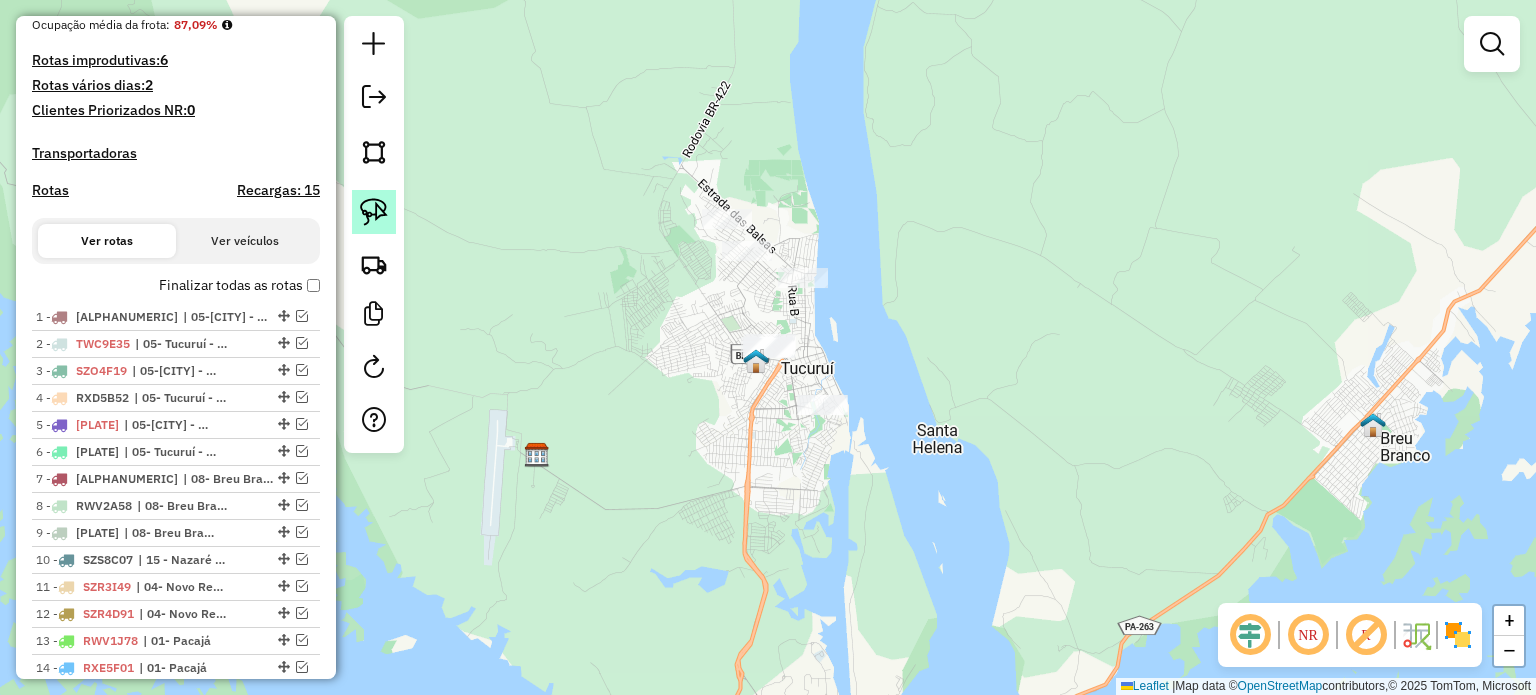 click 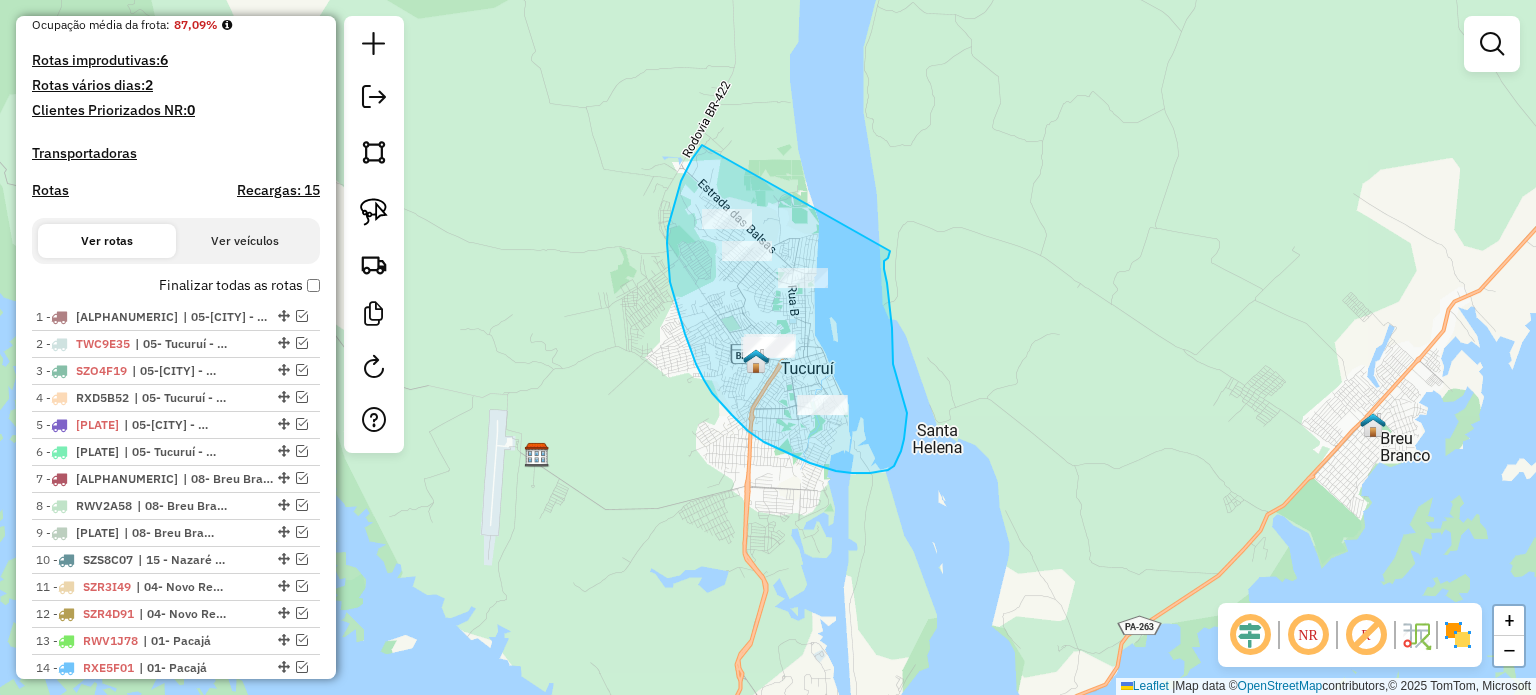 drag, startPoint x: 702, startPoint y: 145, endPoint x: 885, endPoint y: 238, distance: 205.27542 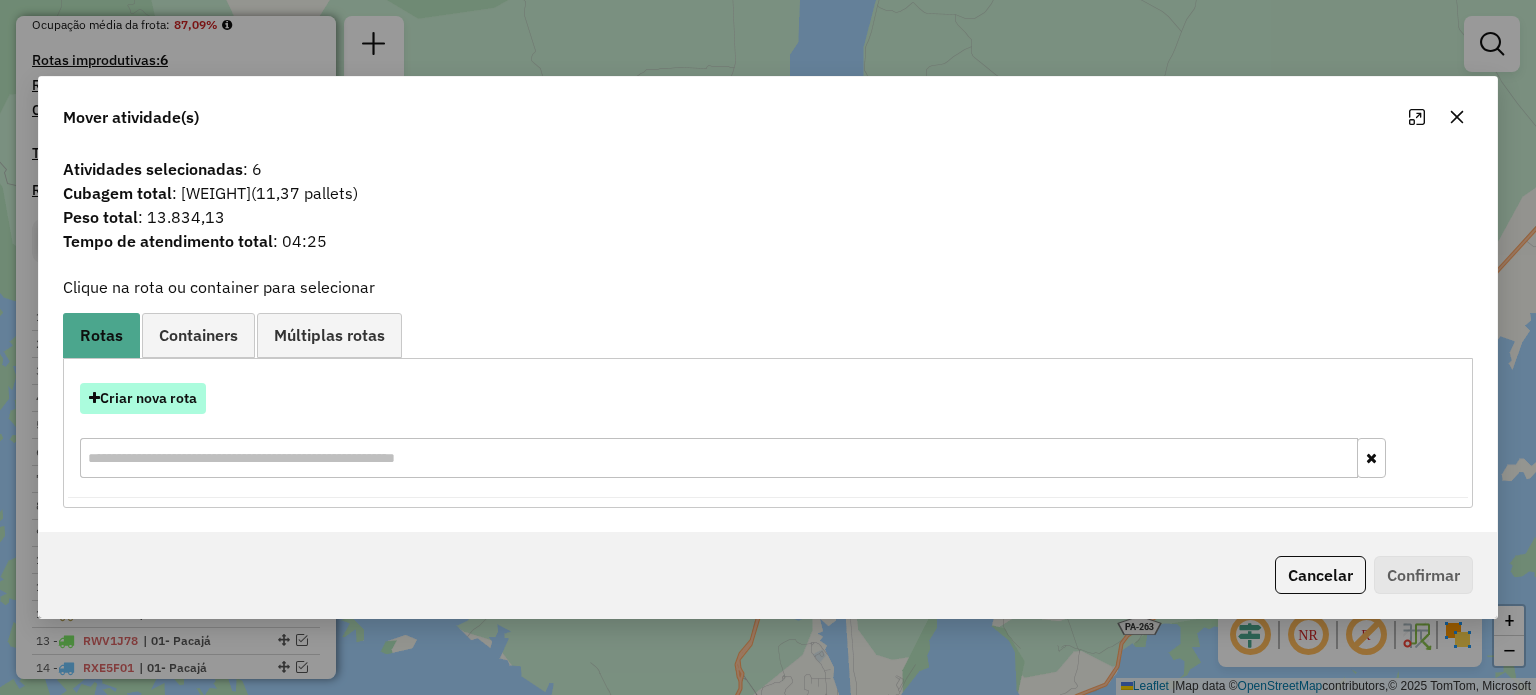 click on "Criar nova rota" at bounding box center [143, 398] 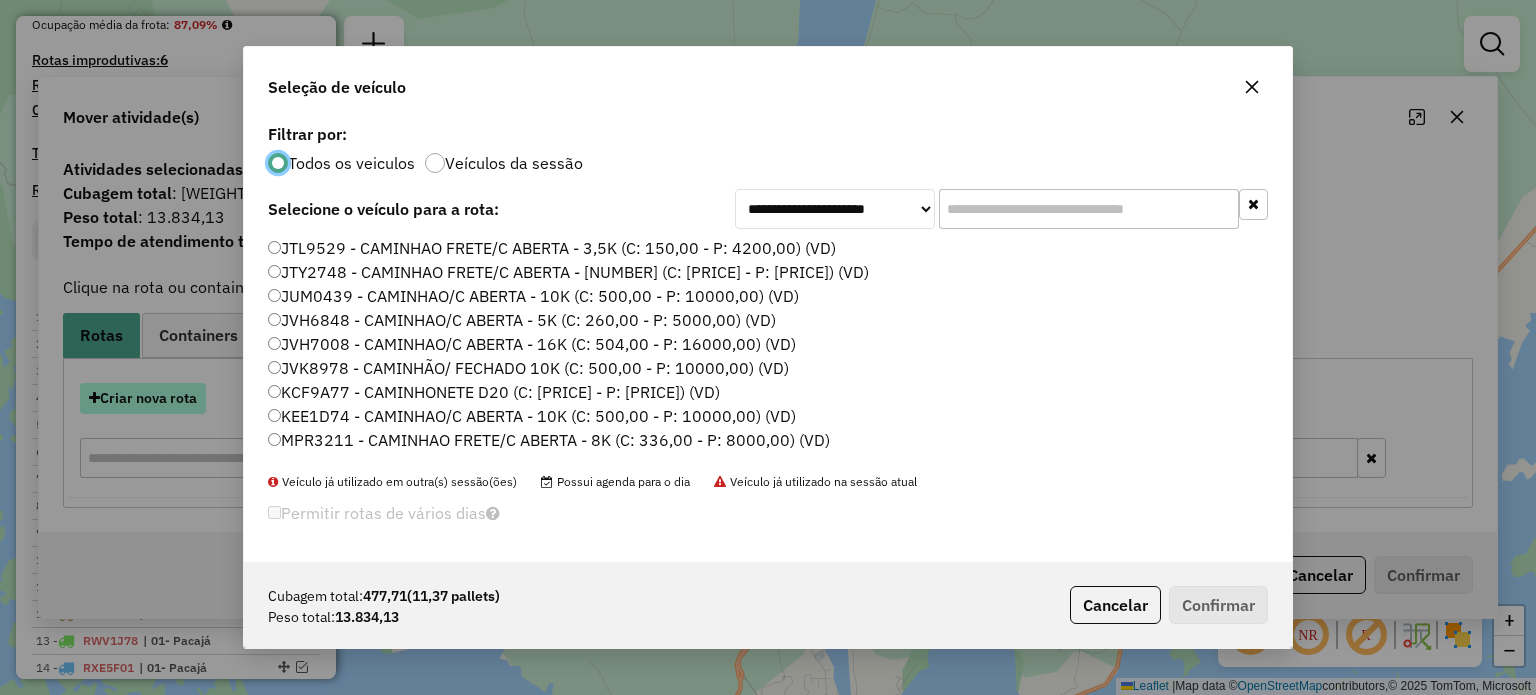 scroll, scrollTop: 10, scrollLeft: 6, axis: both 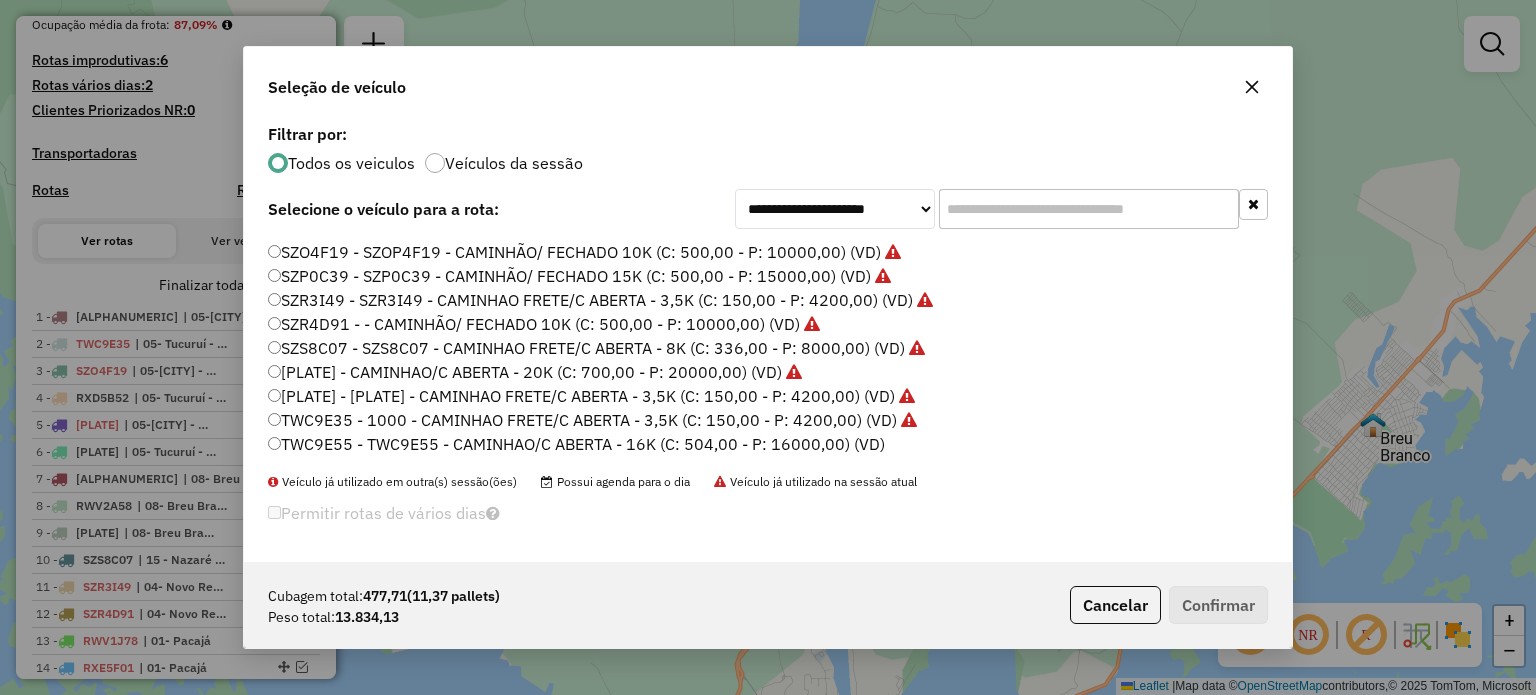 click on "TWC9E55 - TWC9E55 - CAMINHAO/C ABERTA - 16K (C: 504,00 - P: 16000,00) (VD)" 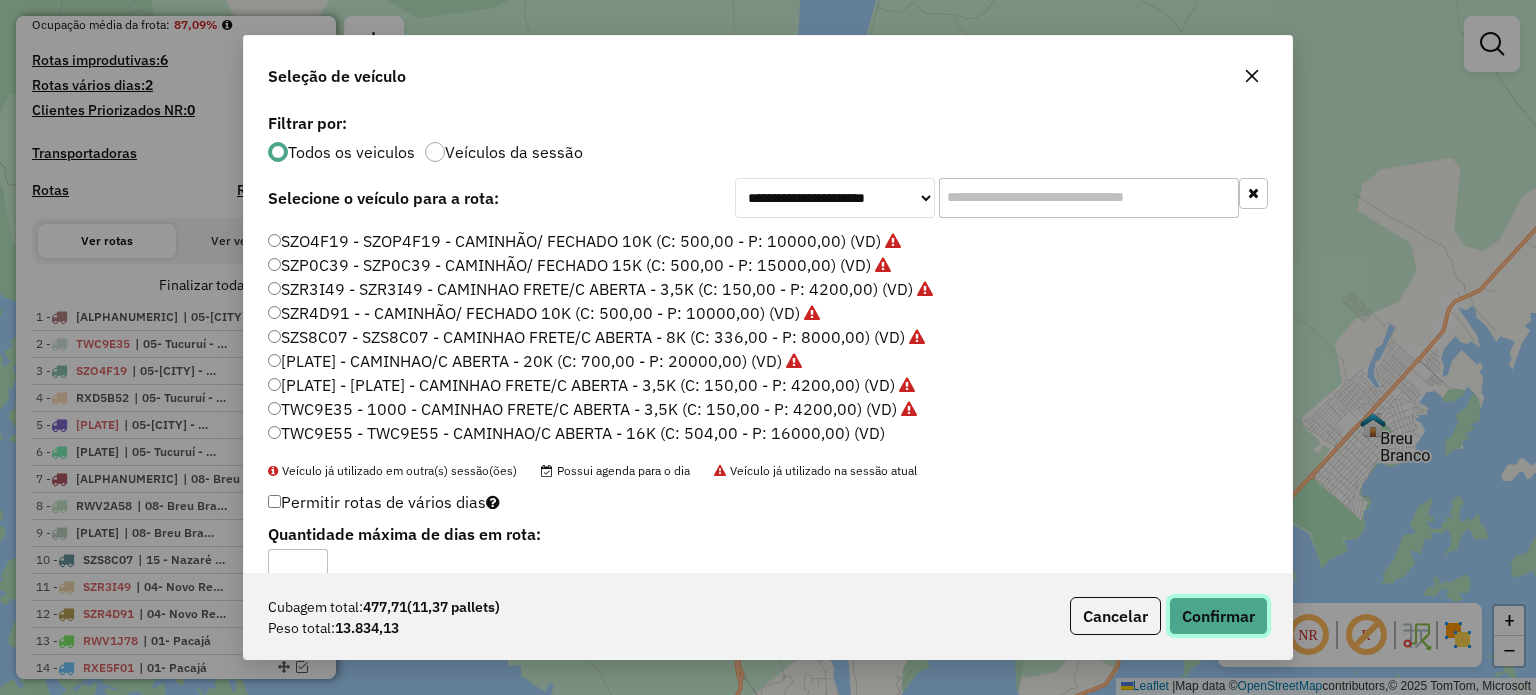 click on "Confirmar" 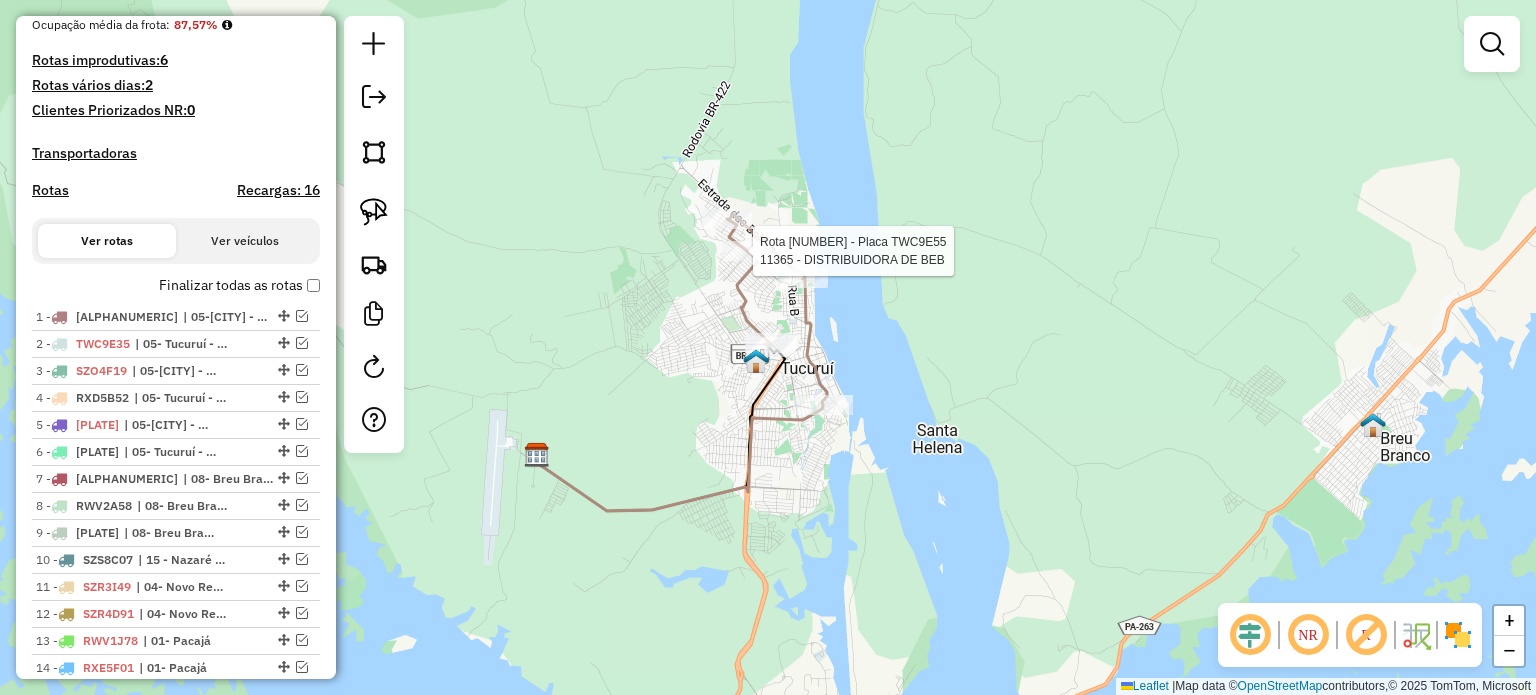 select on "**********" 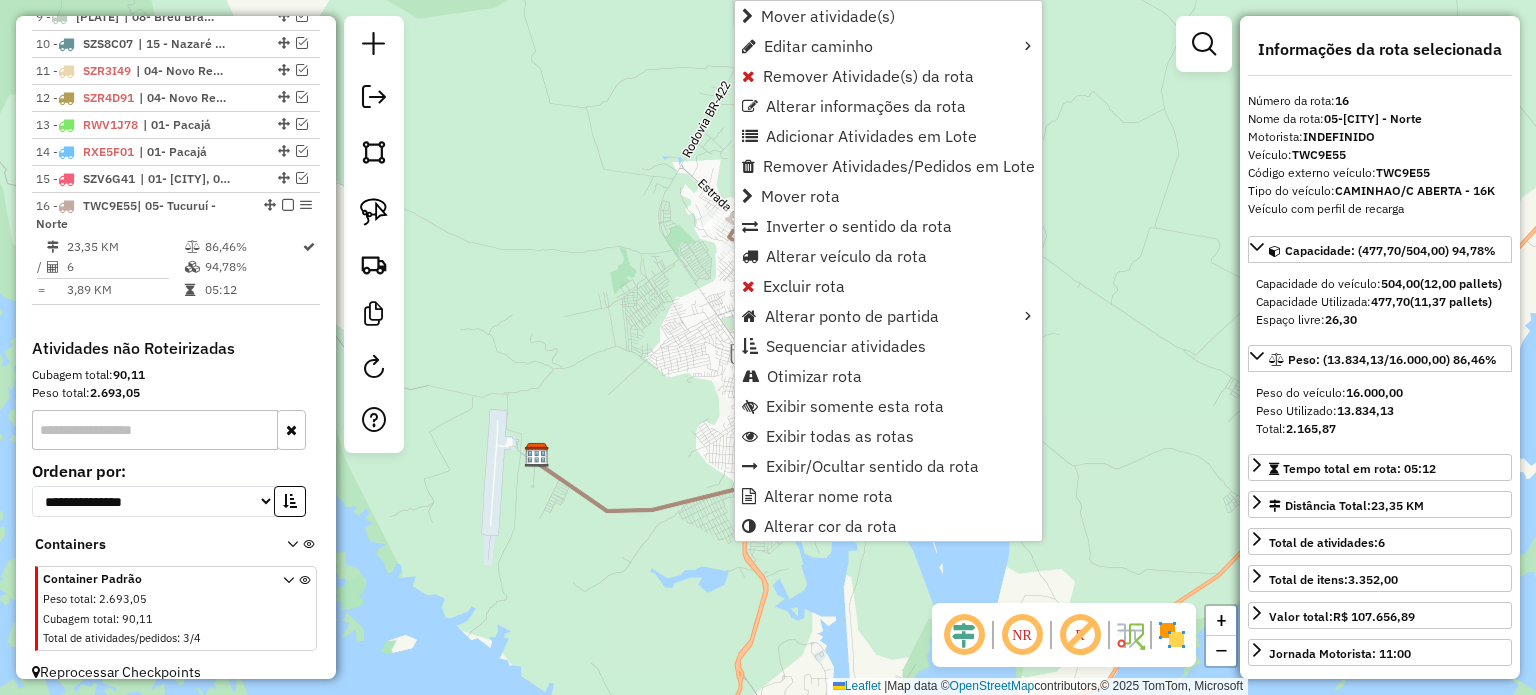 scroll, scrollTop: 1042, scrollLeft: 0, axis: vertical 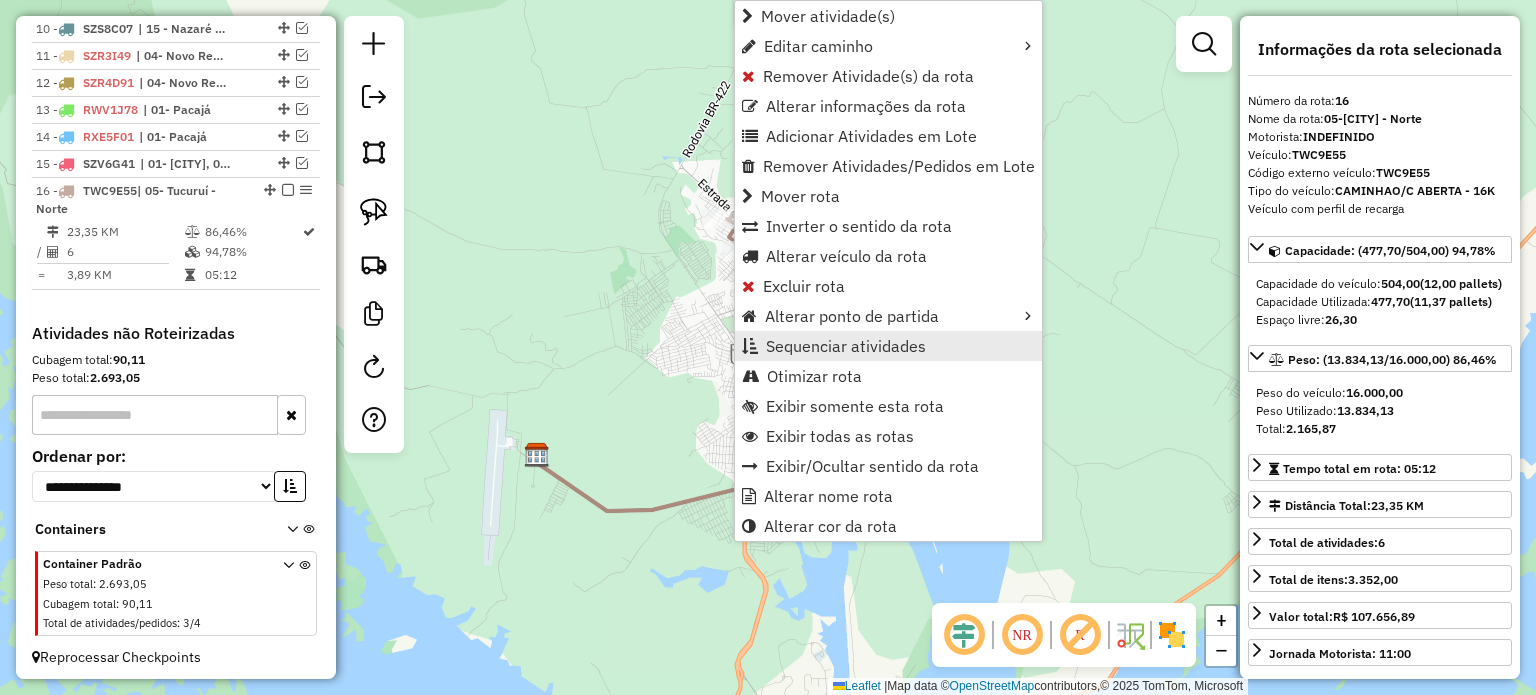 click on "Sequenciar atividades" at bounding box center (846, 346) 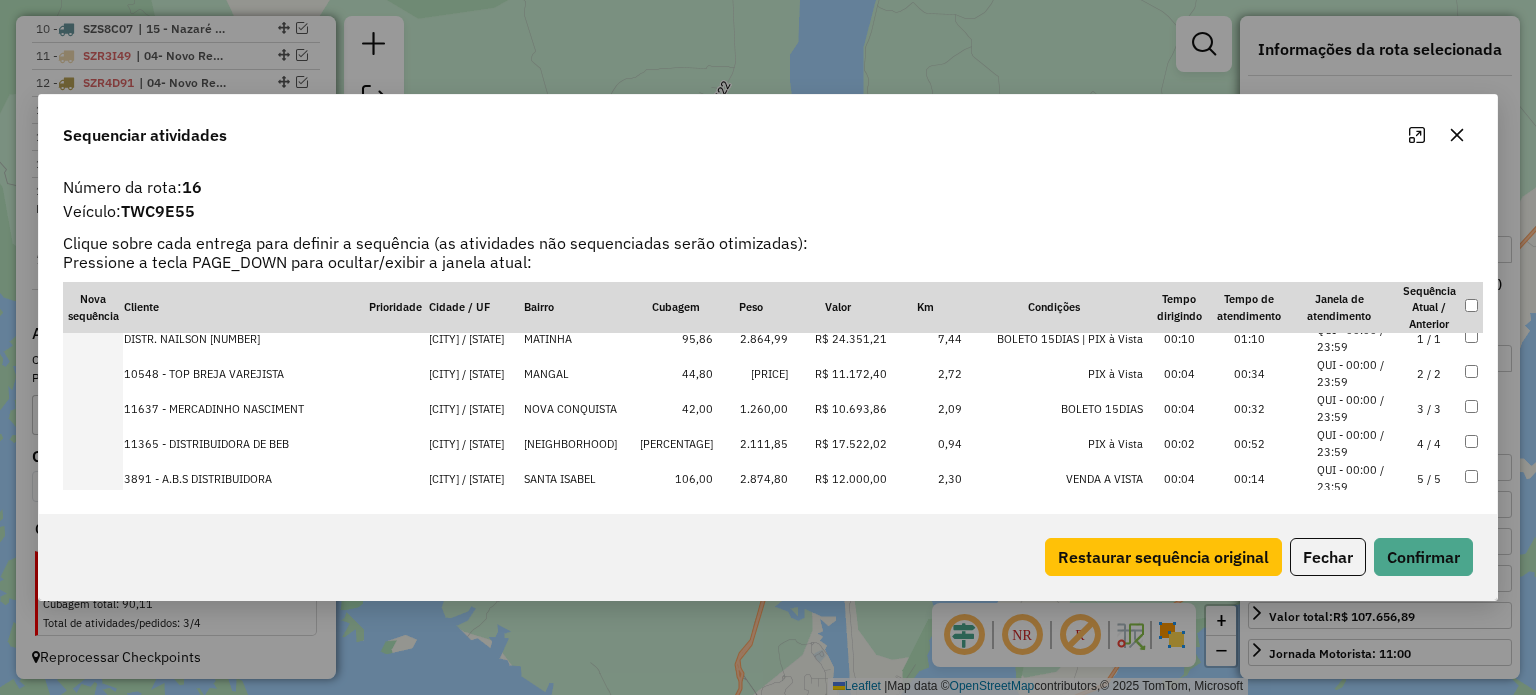 scroll, scrollTop: 0, scrollLeft: 0, axis: both 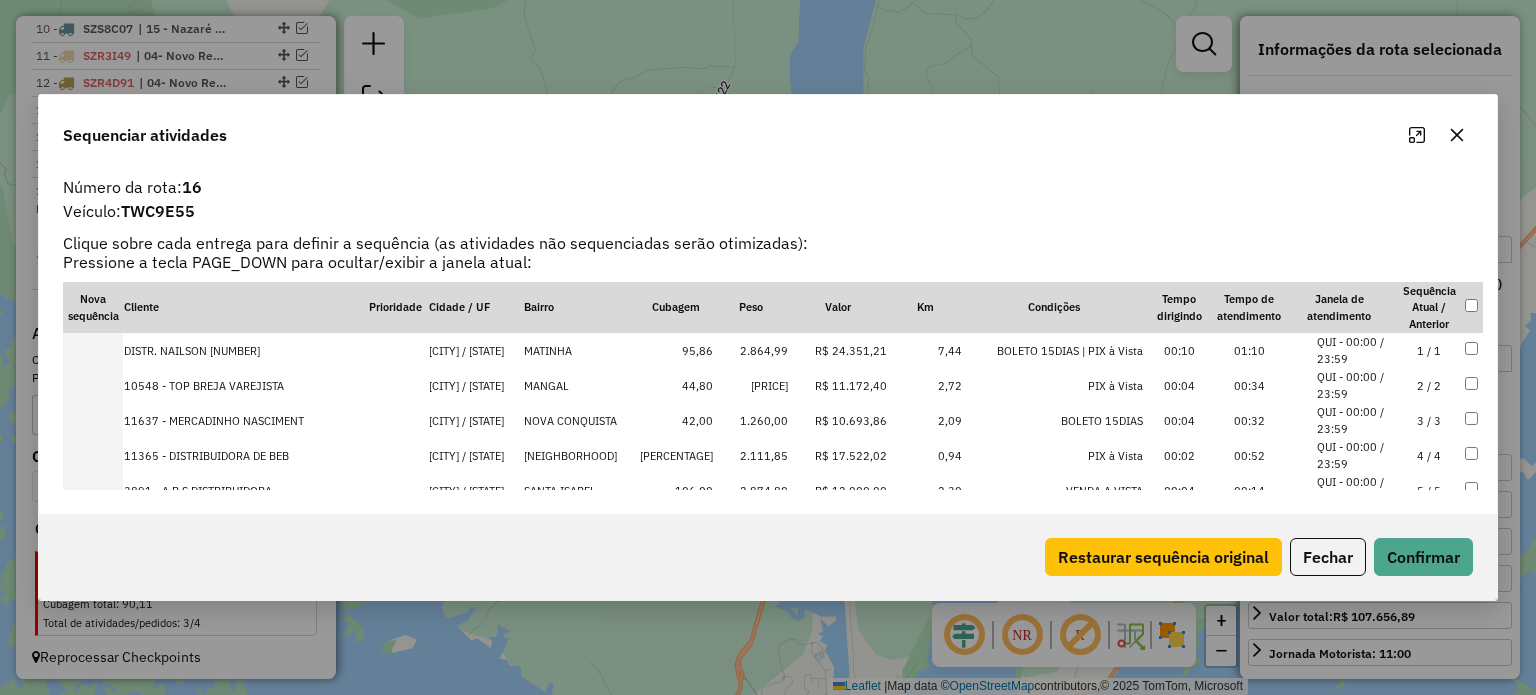 click 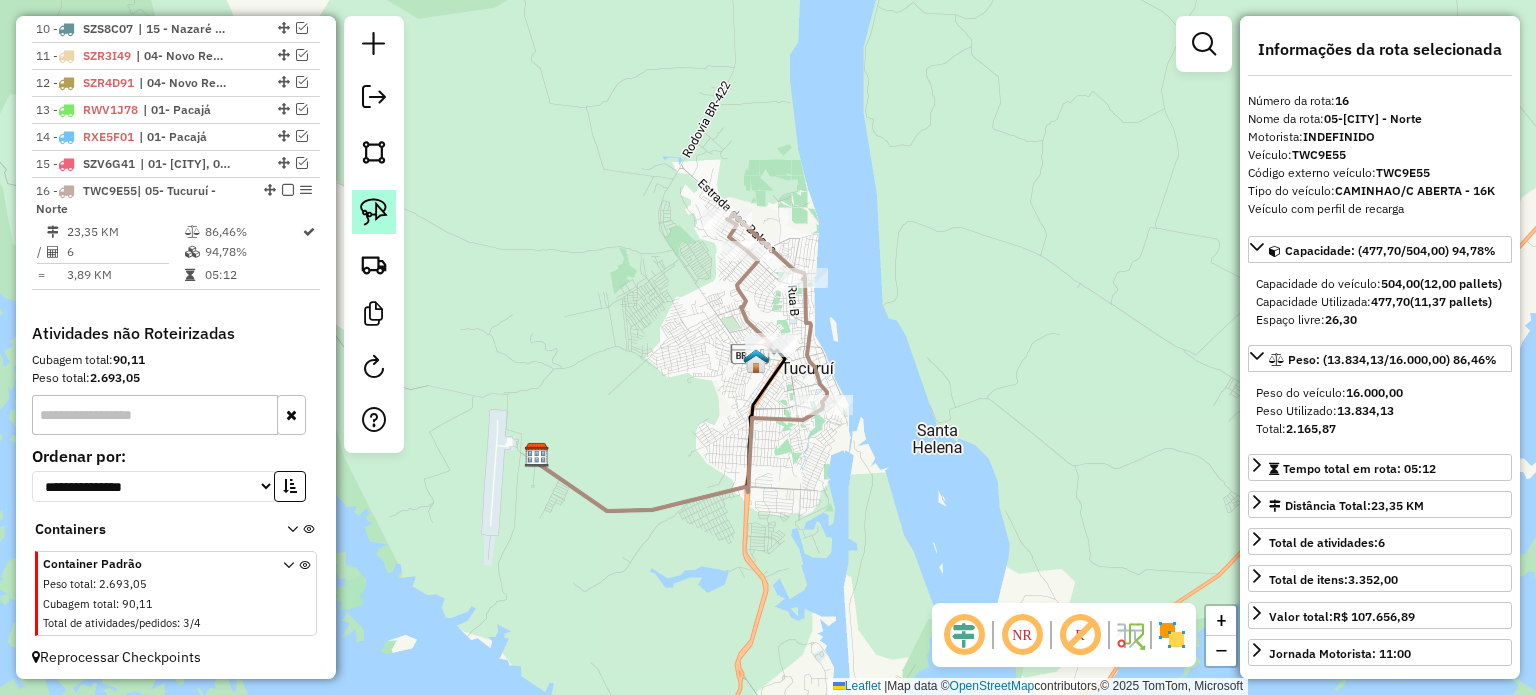 click 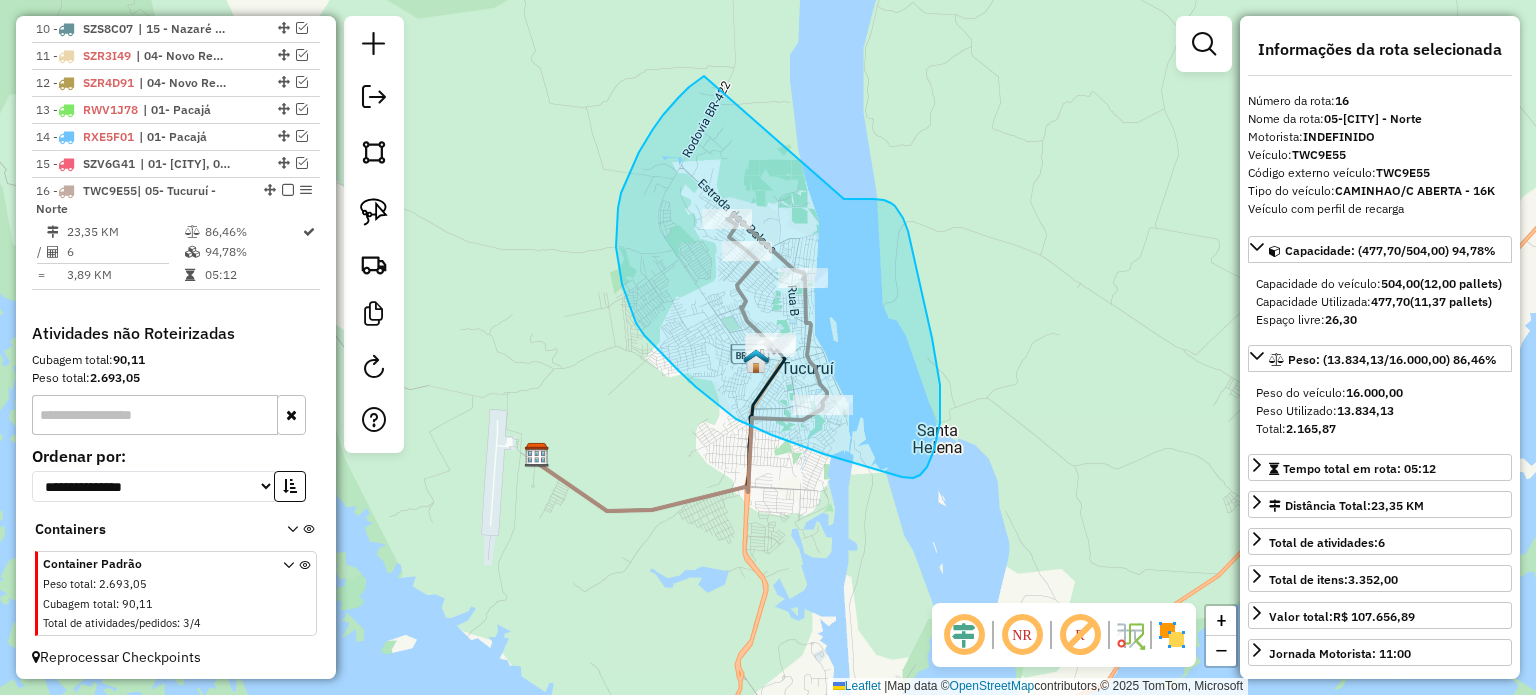 drag, startPoint x: 704, startPoint y: 76, endPoint x: 836, endPoint y: 199, distance: 180.4245 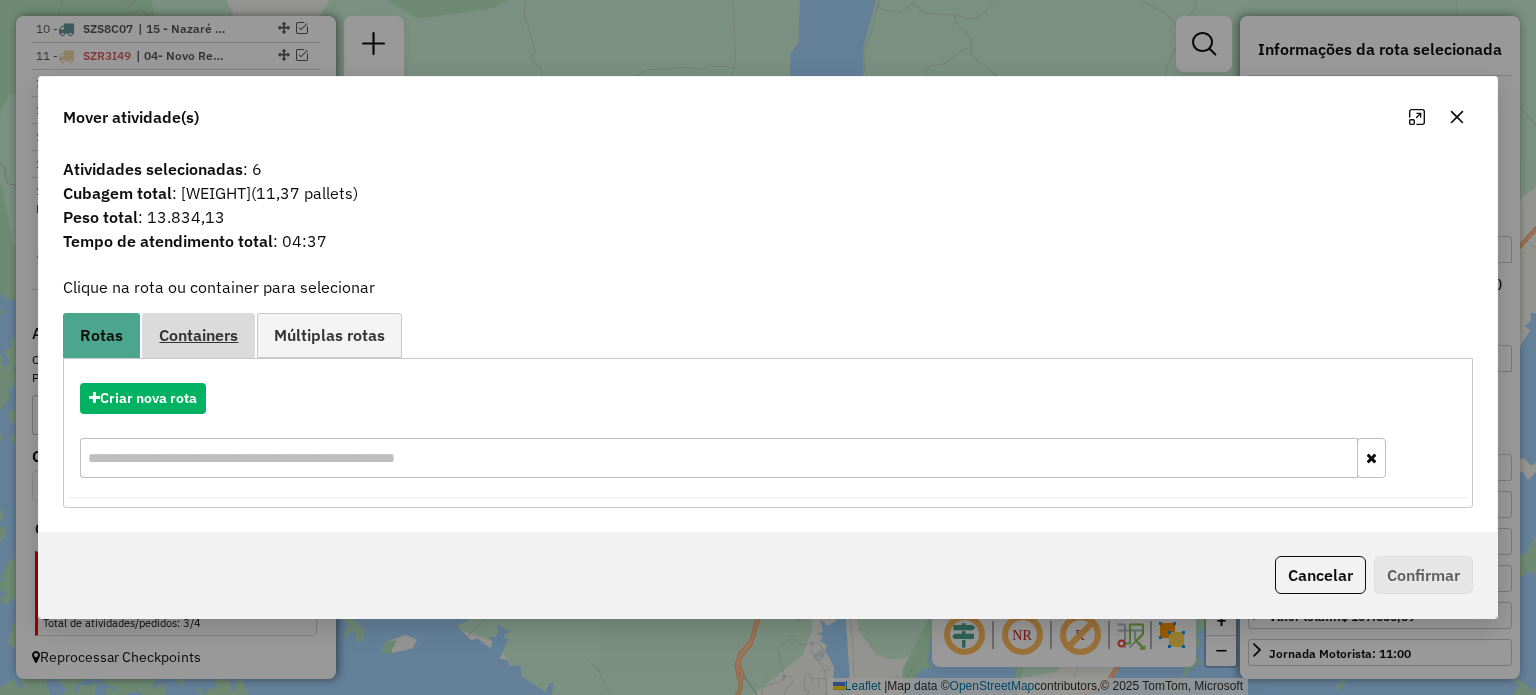 click on "Containers" at bounding box center (198, 335) 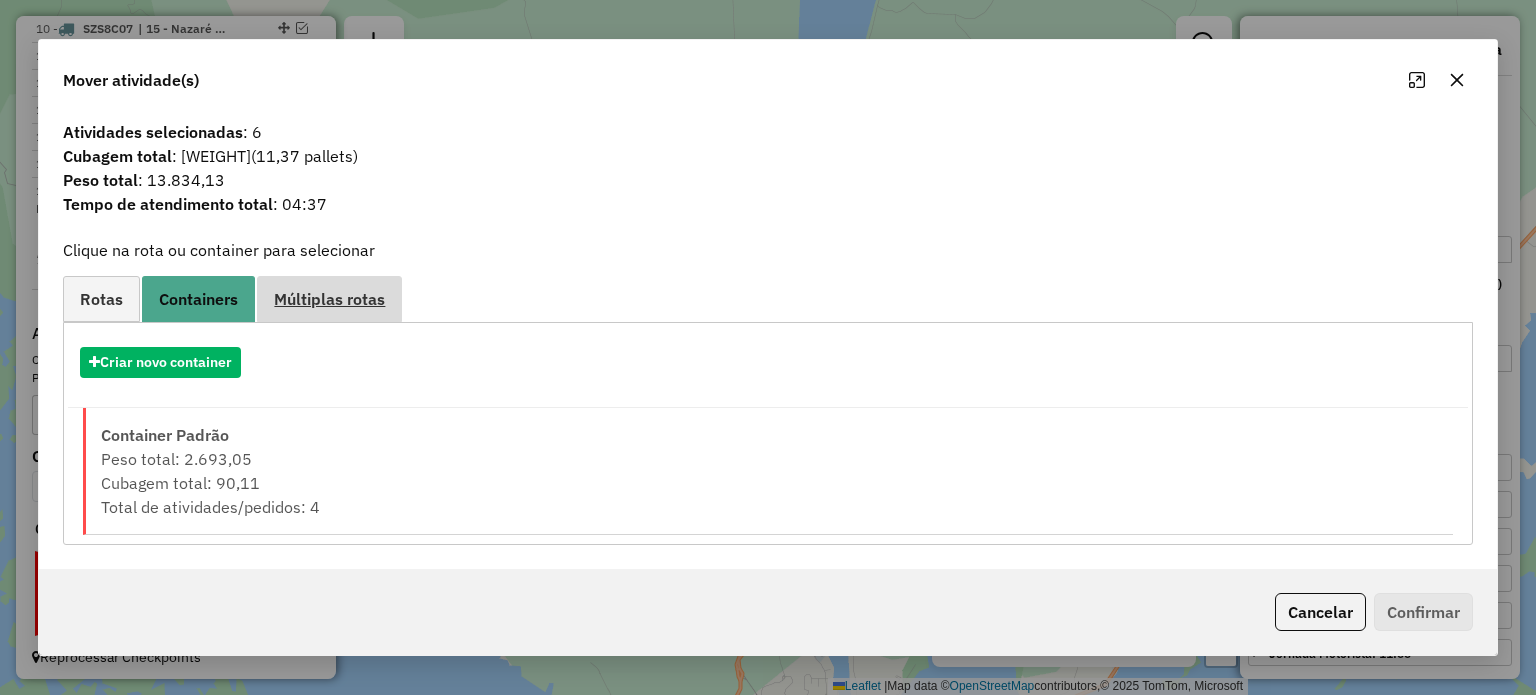 click on "Múltiplas rotas" at bounding box center (329, 298) 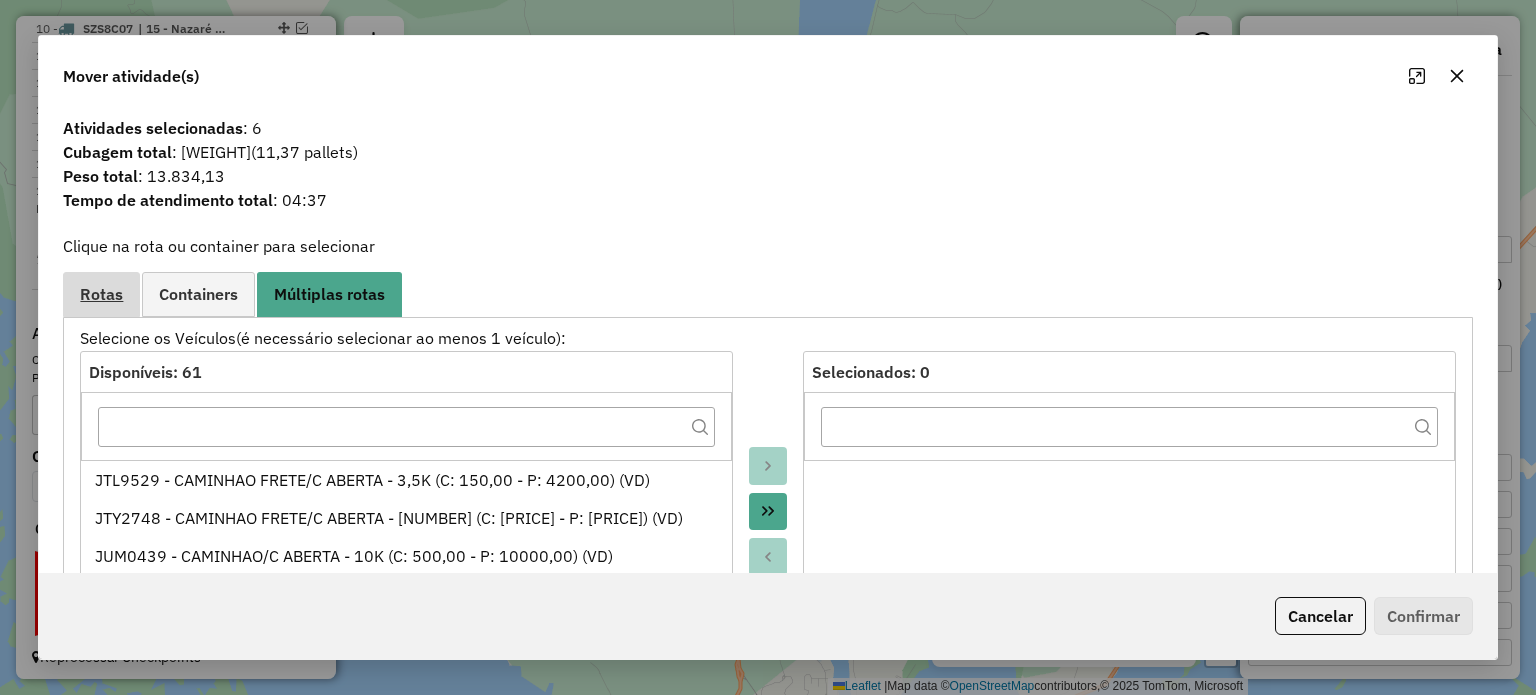 click on "Rotas" at bounding box center (101, 294) 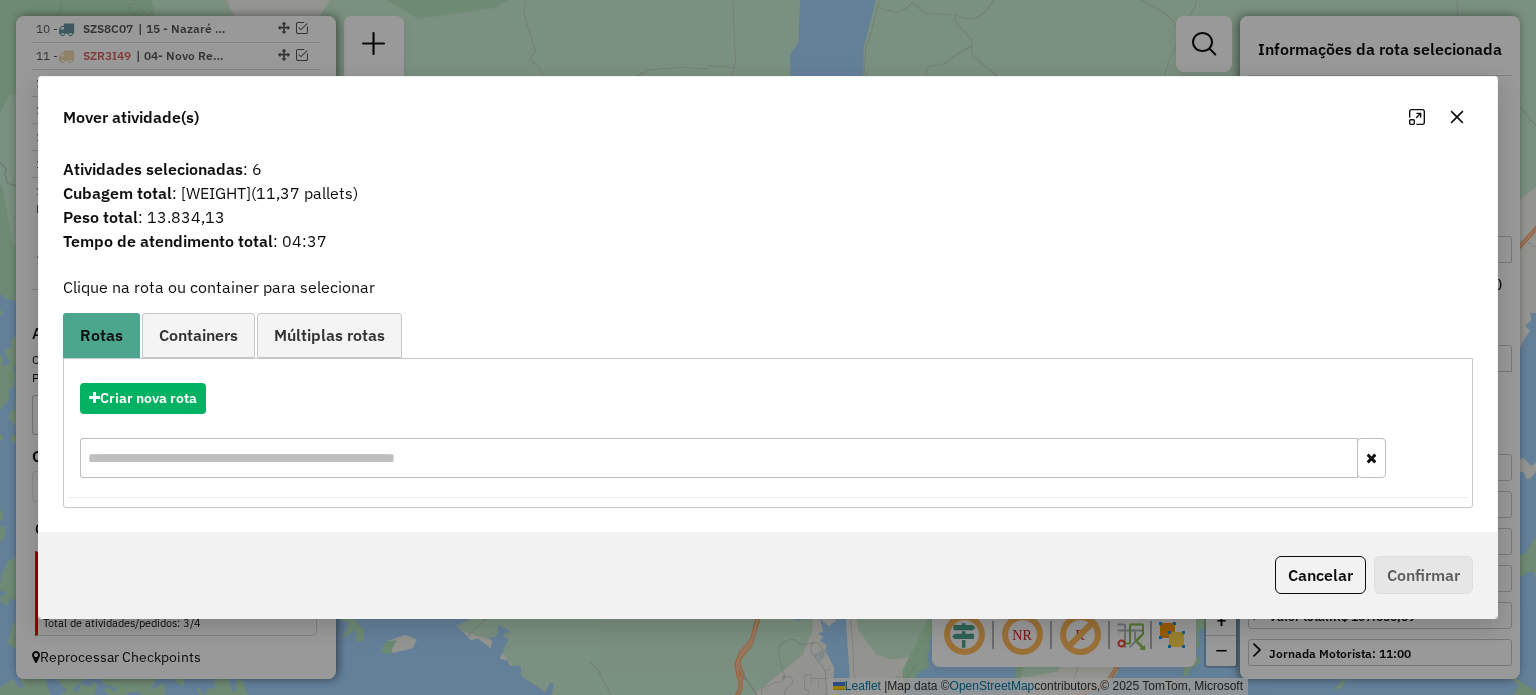 click 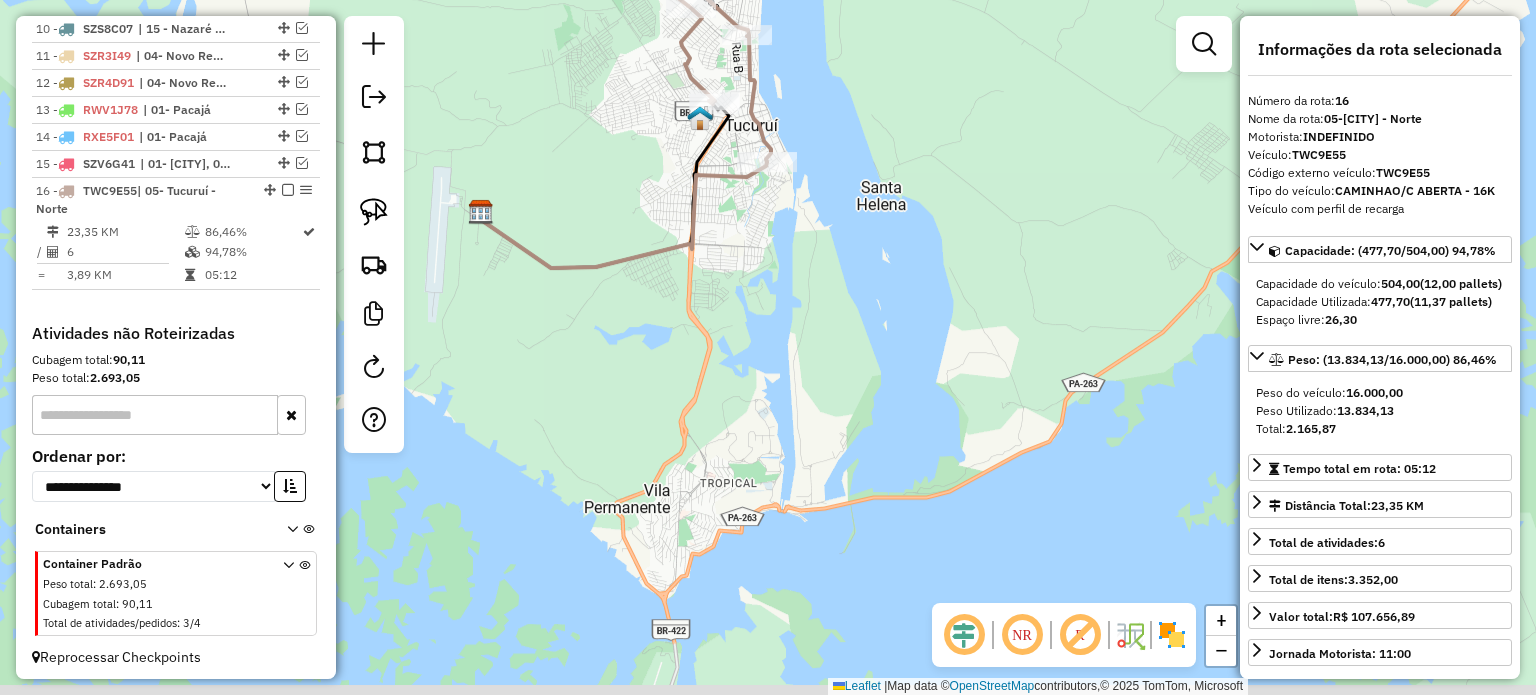 drag, startPoint x: 701, startPoint y: 468, endPoint x: 645, endPoint y: 226, distance: 248.39485 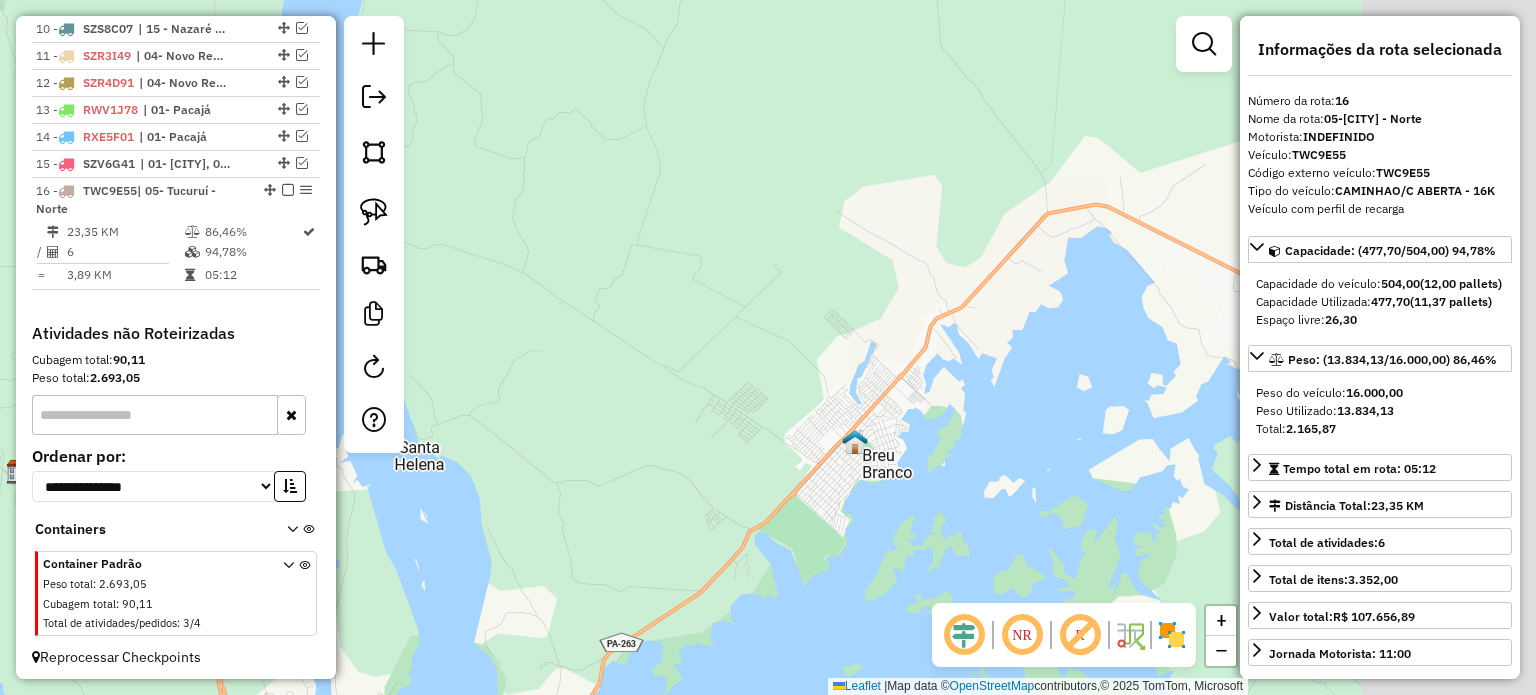 drag, startPoint x: 1087, startPoint y: 202, endPoint x: 628, endPoint y: 459, distance: 526.05133 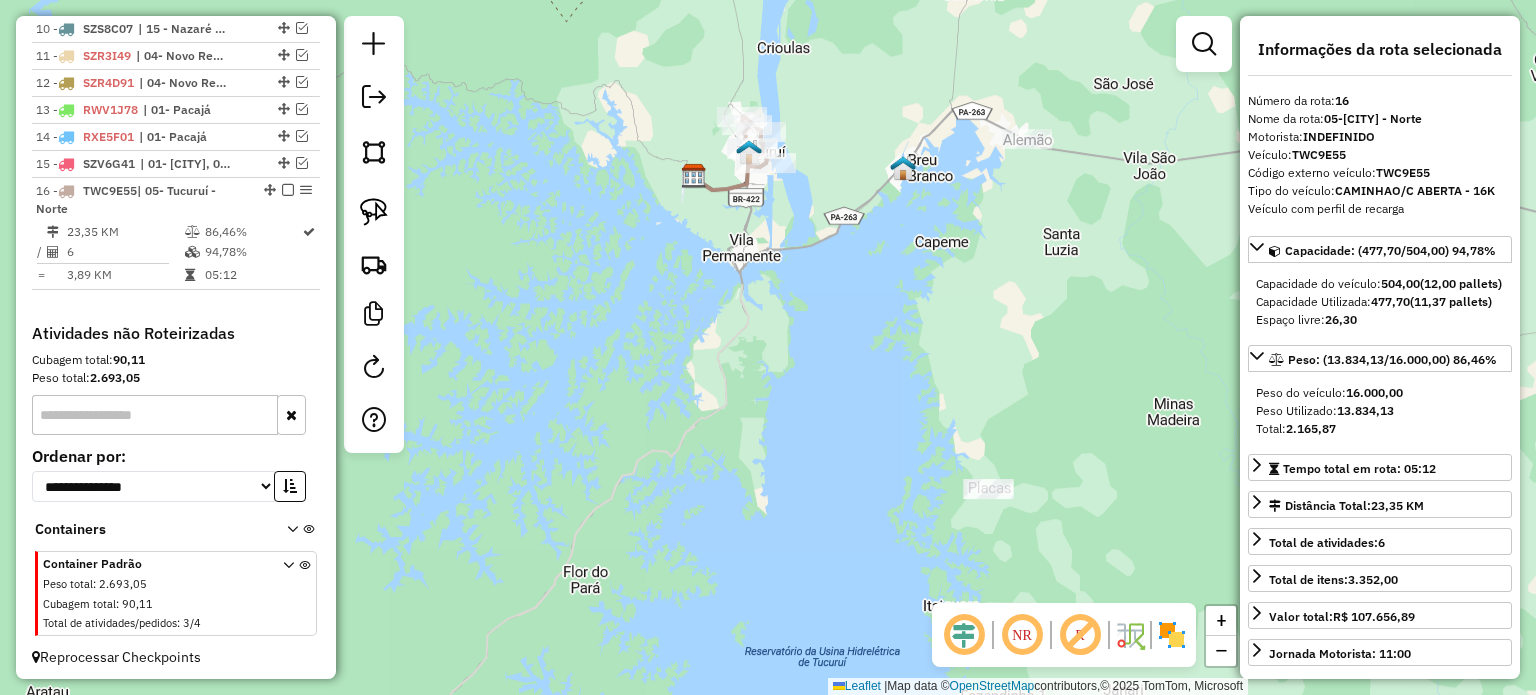 drag, startPoint x: 614, startPoint y: 411, endPoint x: 832, endPoint y: 125, distance: 359.6109 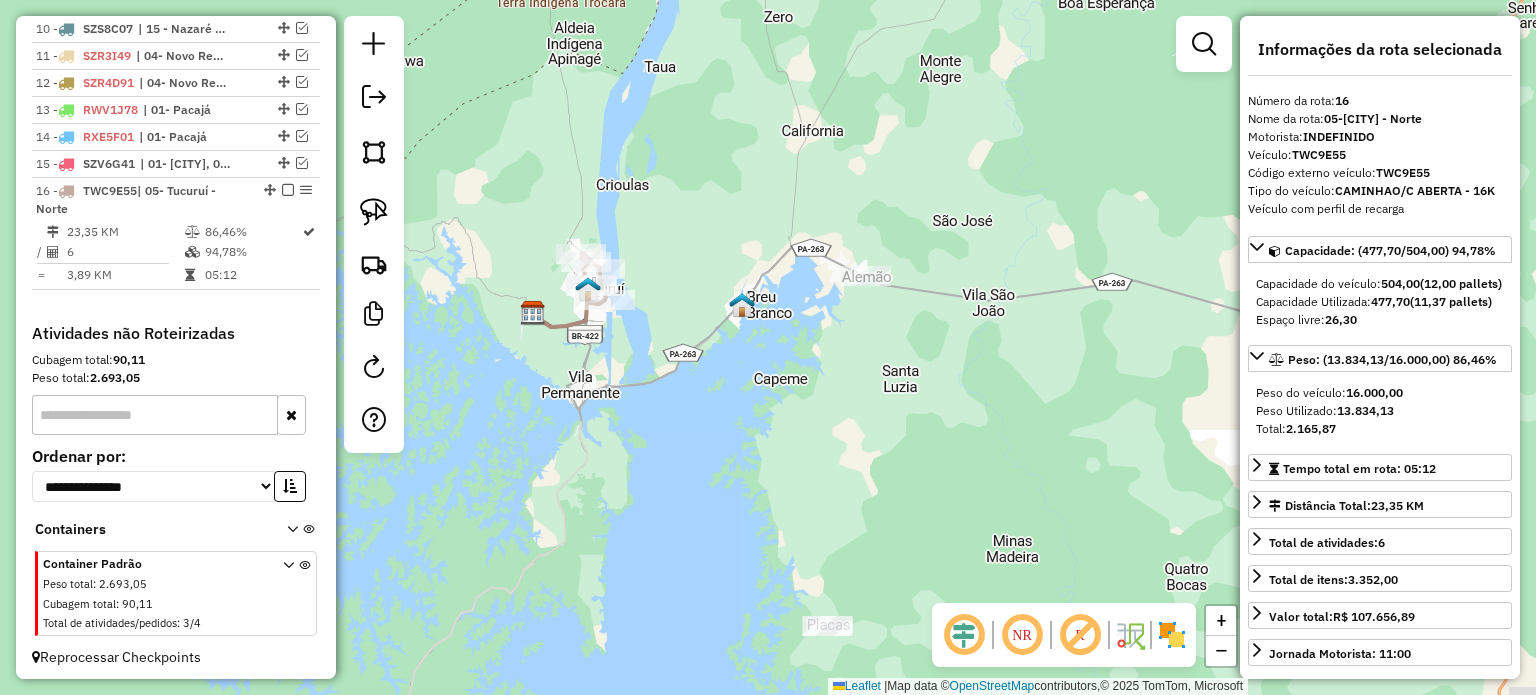 drag, startPoint x: 1017, startPoint y: 370, endPoint x: 896, endPoint y: 499, distance: 176.86719 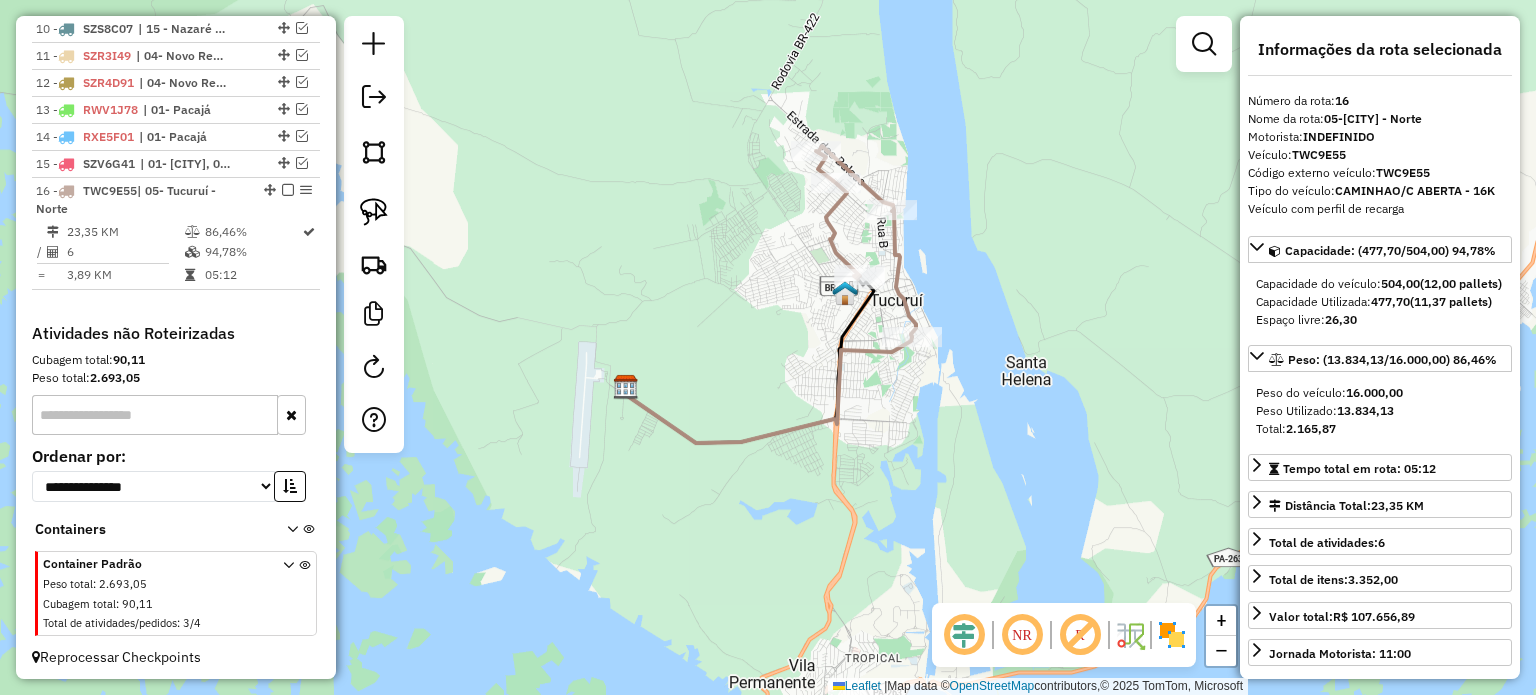 drag, startPoint x: 634, startPoint y: 255, endPoint x: 1061, endPoint y: 155, distance: 438.5533 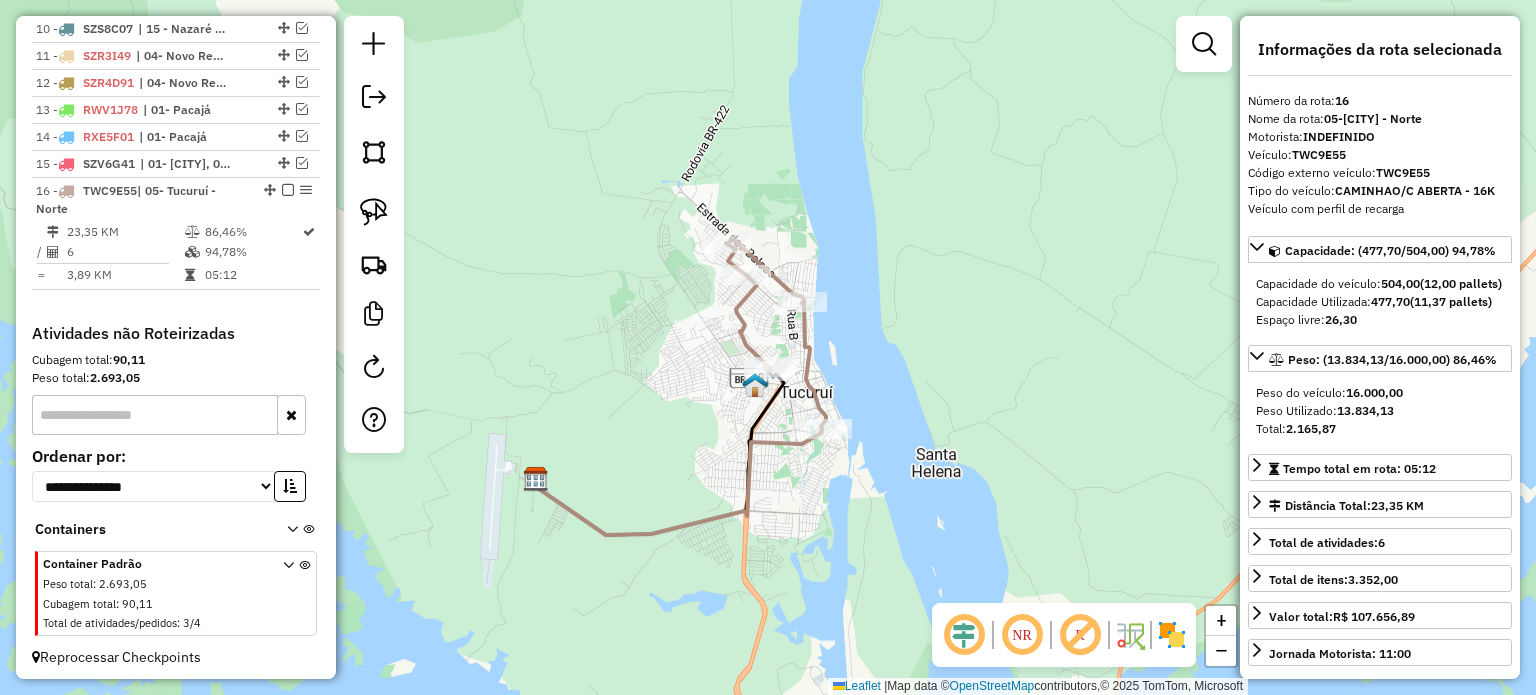 drag, startPoint x: 922, startPoint y: 269, endPoint x: 811, endPoint y: 371, distance: 150.74814 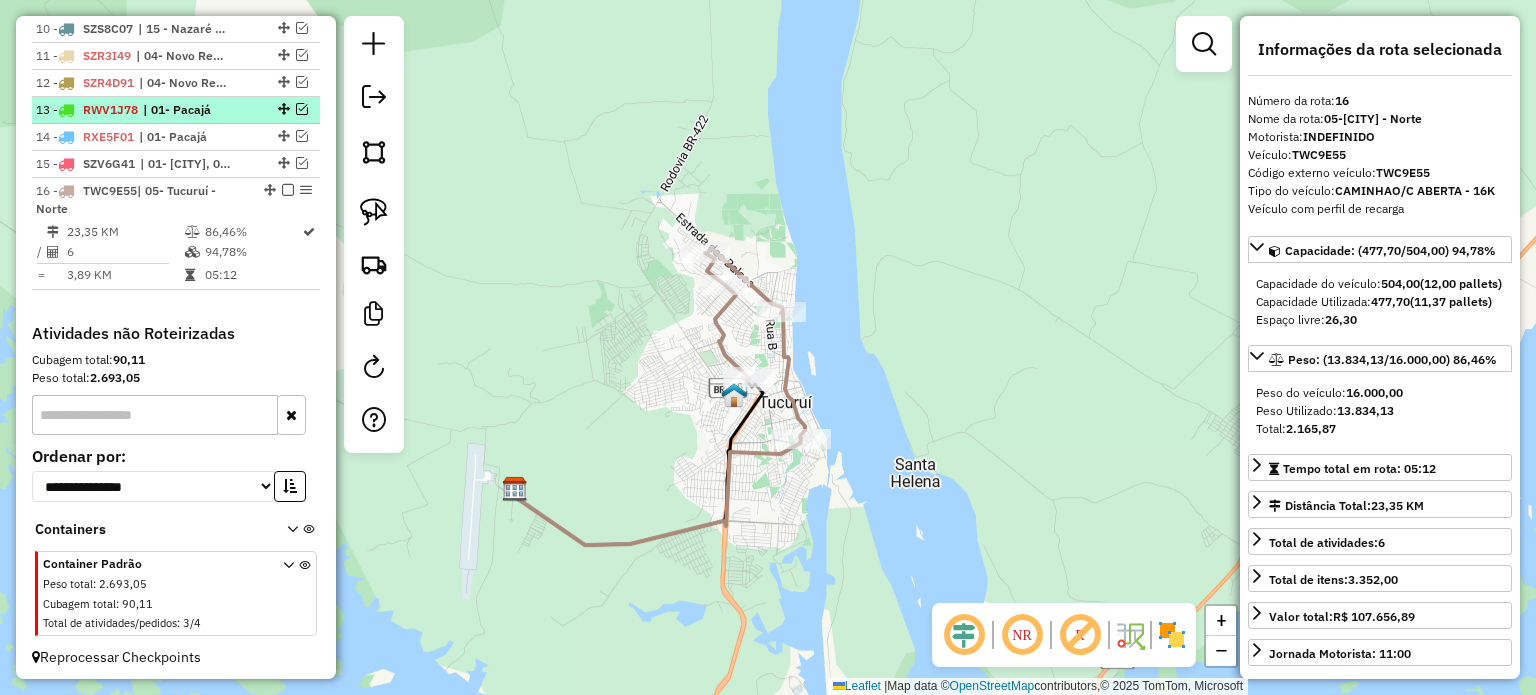 click on "RWV1J78" at bounding box center [110, 109] 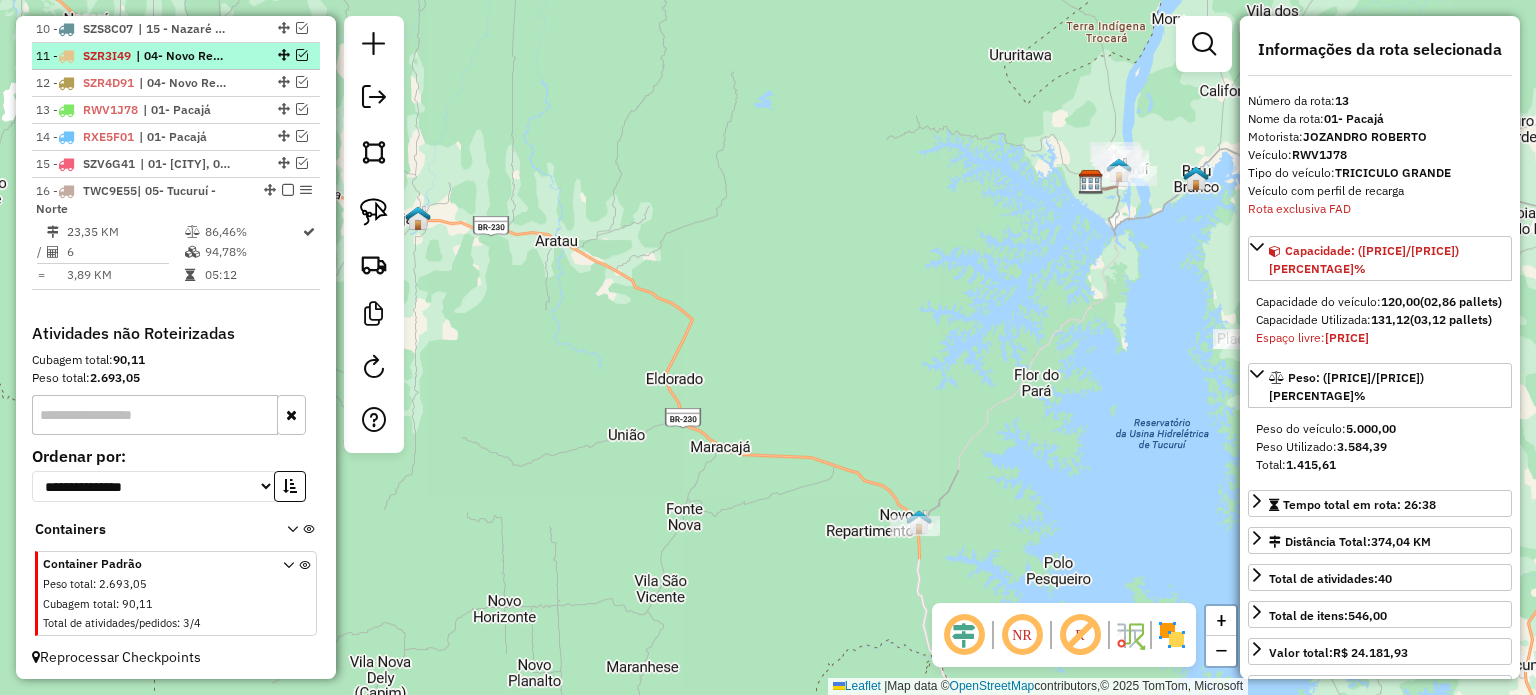 click on "SZR3I49" at bounding box center [107, 55] 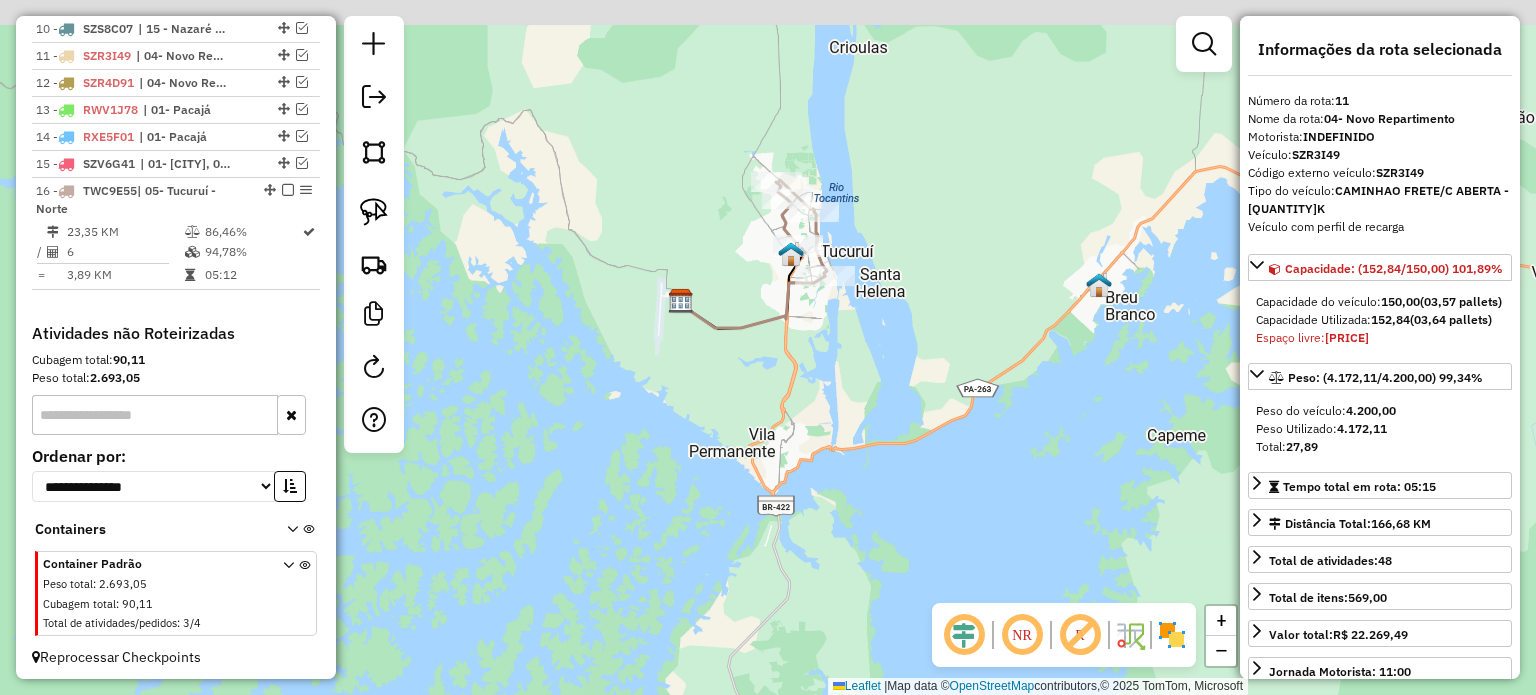 drag, startPoint x: 620, startPoint y: 151, endPoint x: 858, endPoint y: 305, distance: 283.4784 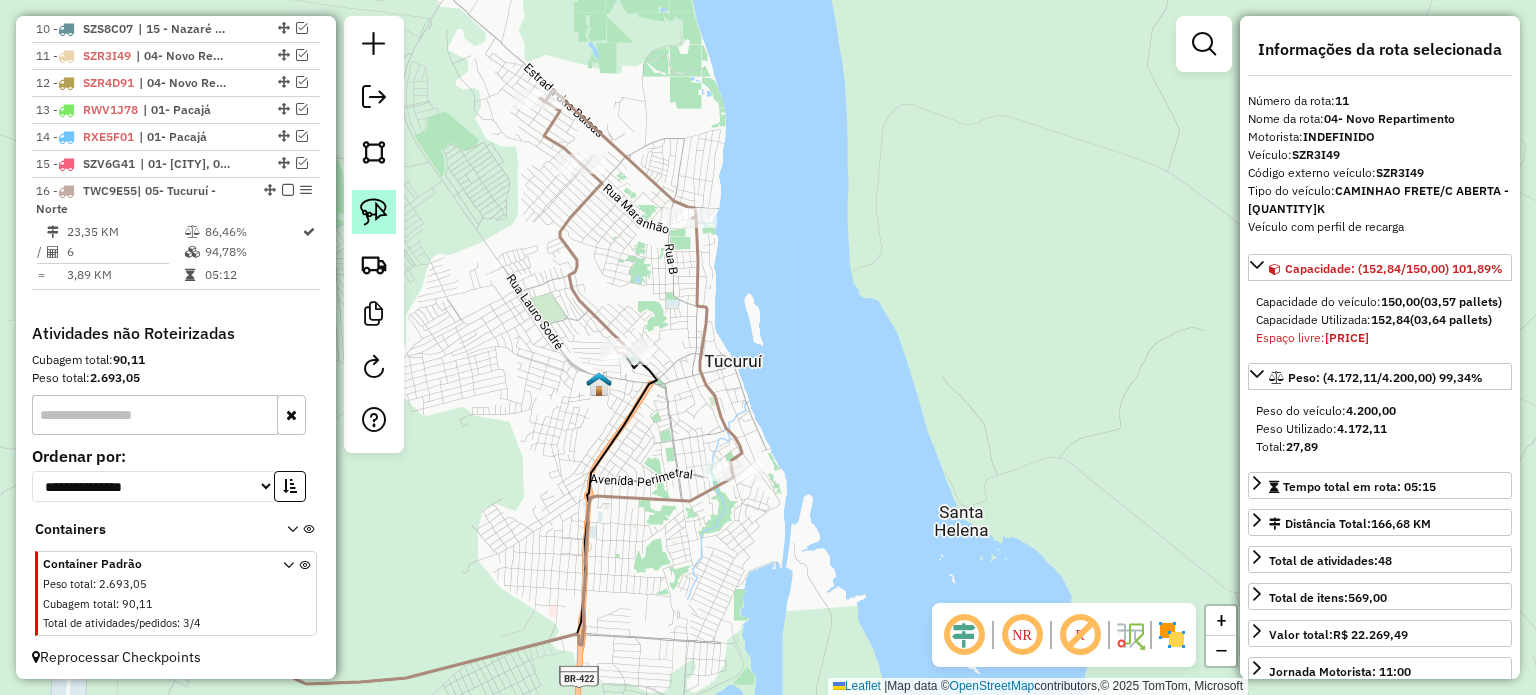 click 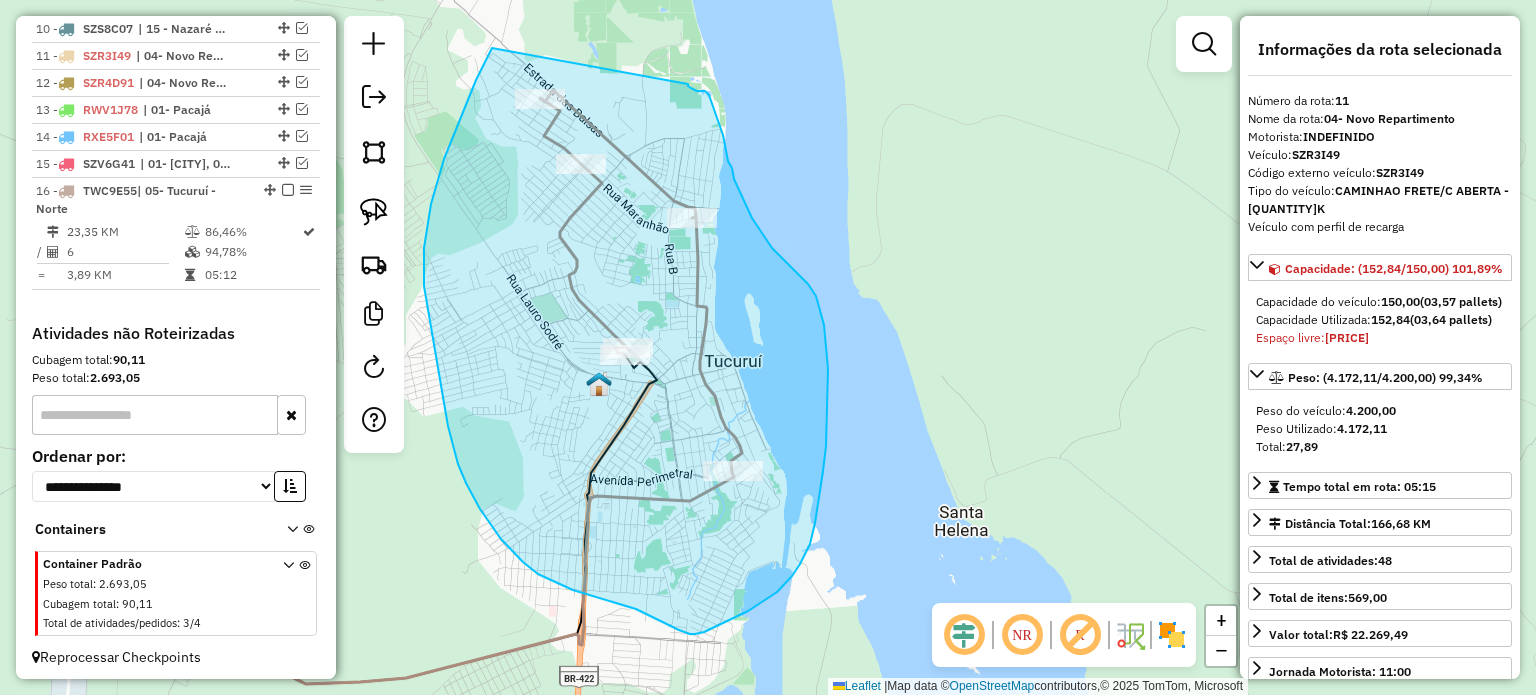 drag, startPoint x: 492, startPoint y: 48, endPoint x: 688, endPoint y: 85, distance: 199.46178 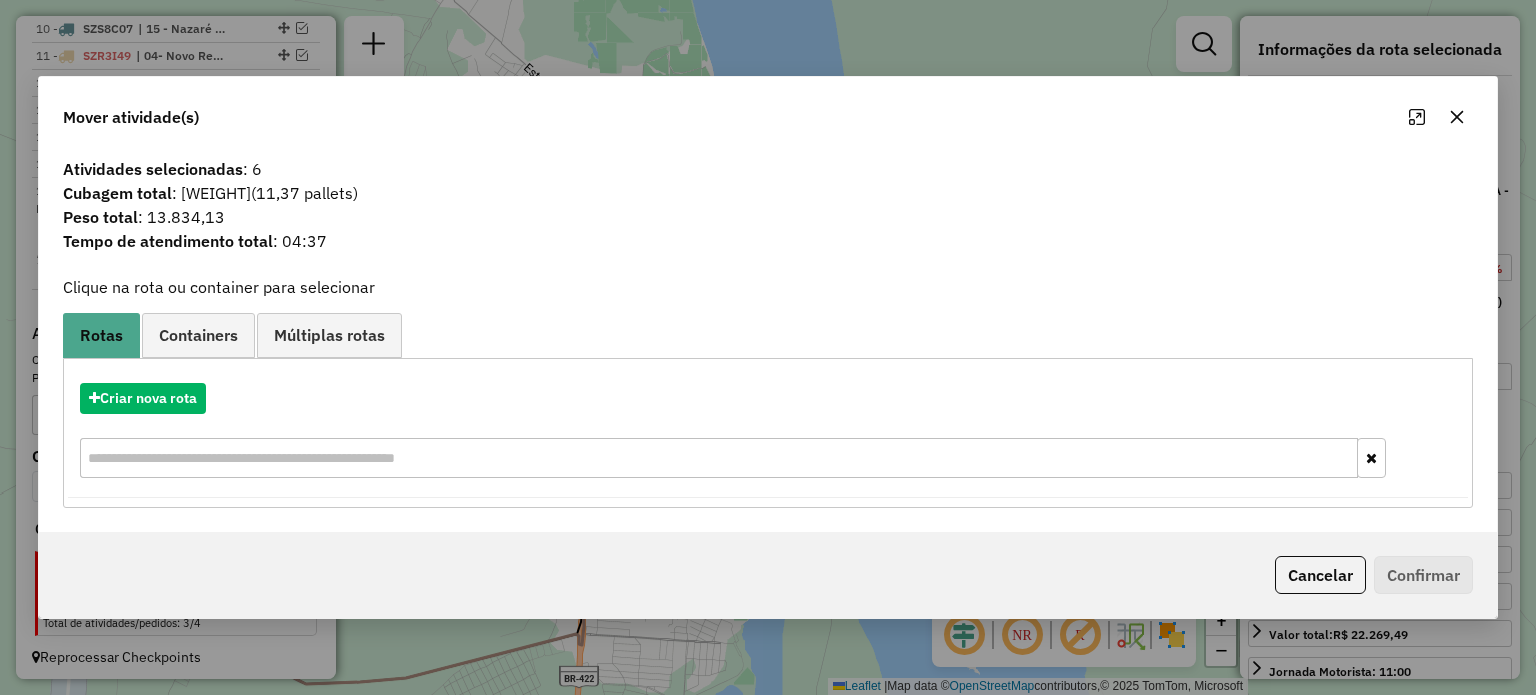 click 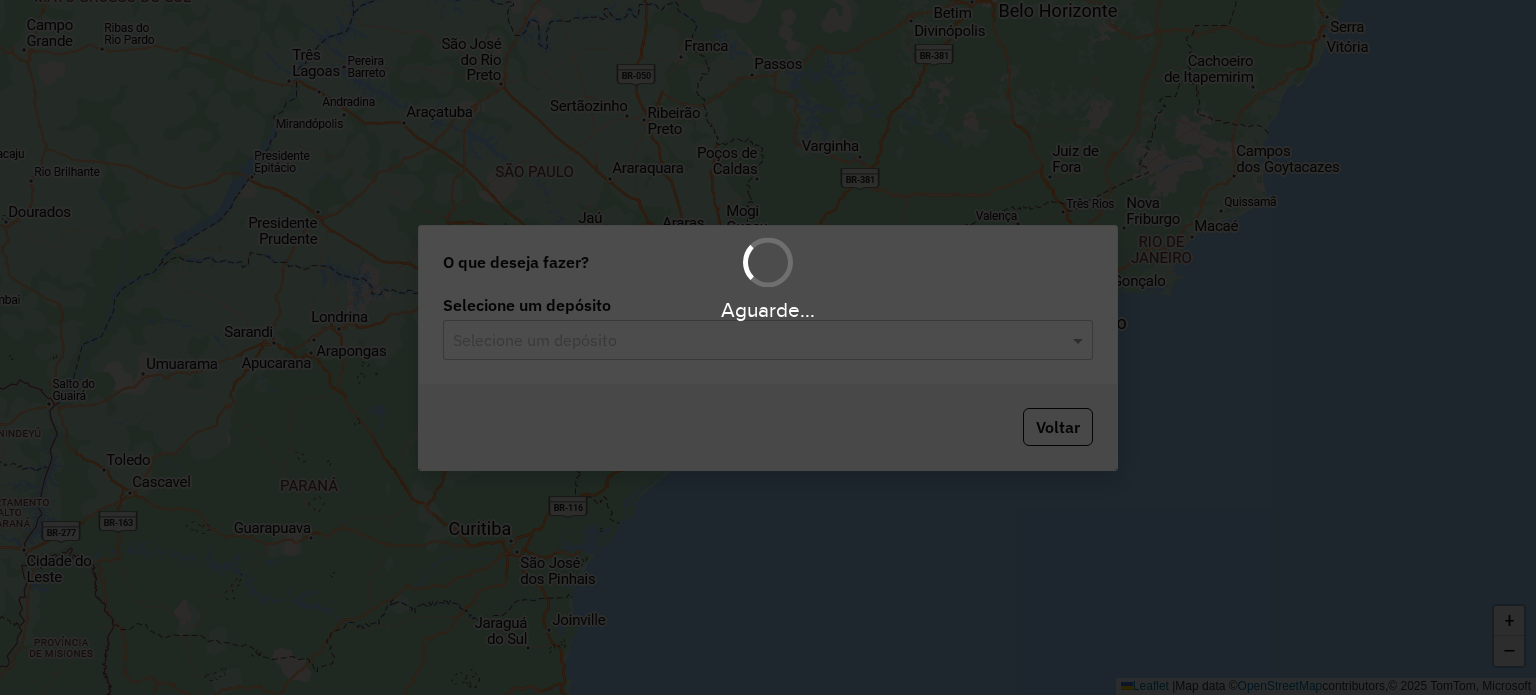 scroll, scrollTop: 0, scrollLeft: 0, axis: both 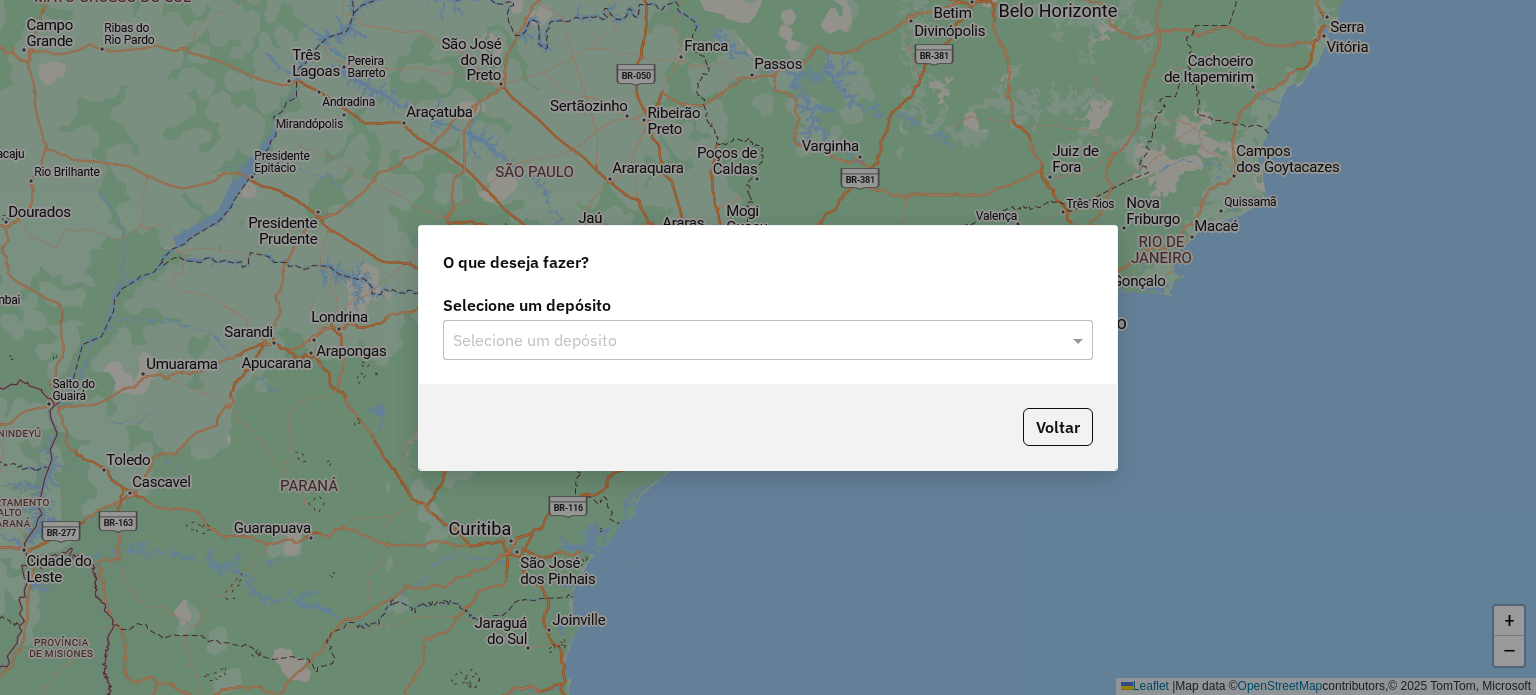click on "Selecione um depósito" 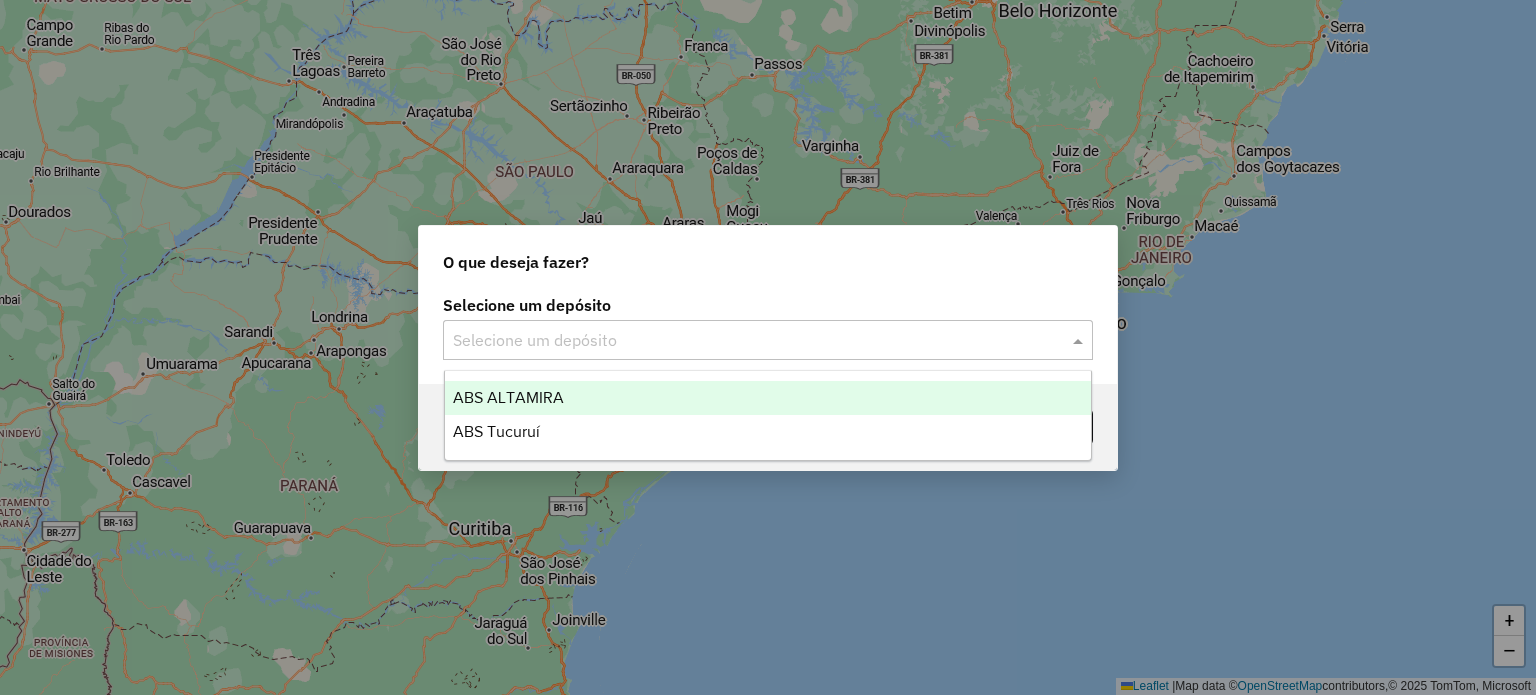 click on "ABS ALTAMIRA" at bounding box center [508, 397] 